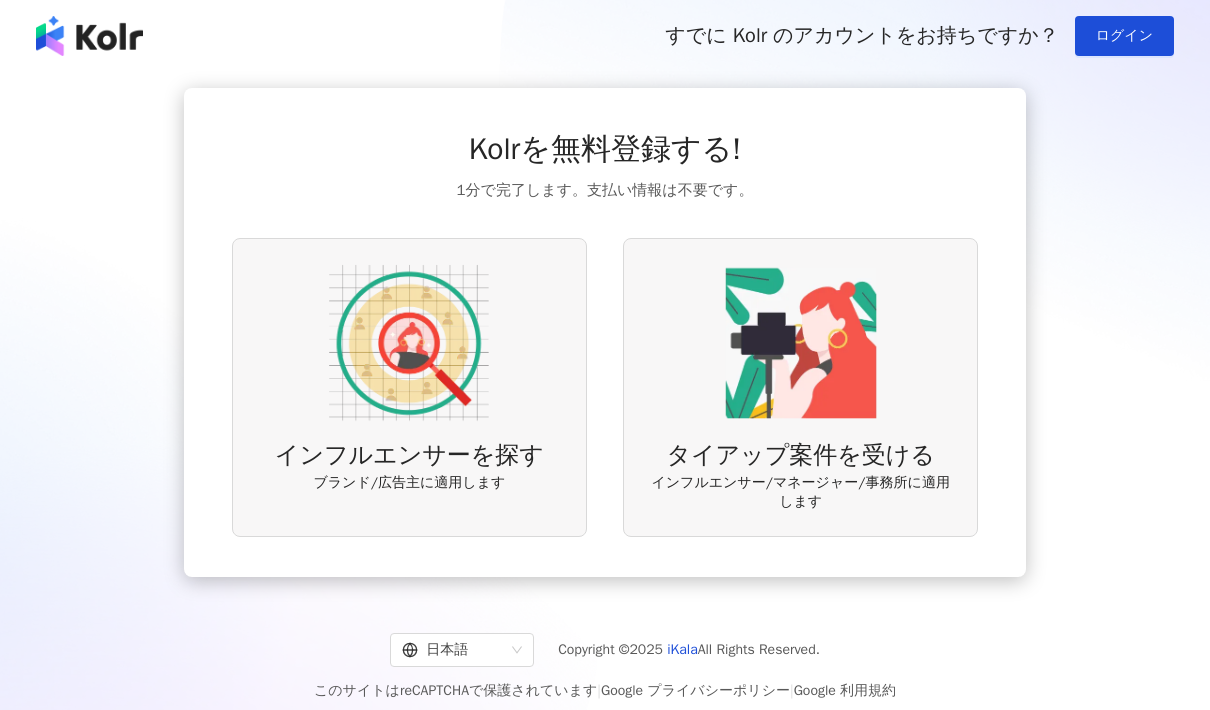 scroll, scrollTop: 0, scrollLeft: 0, axis: both 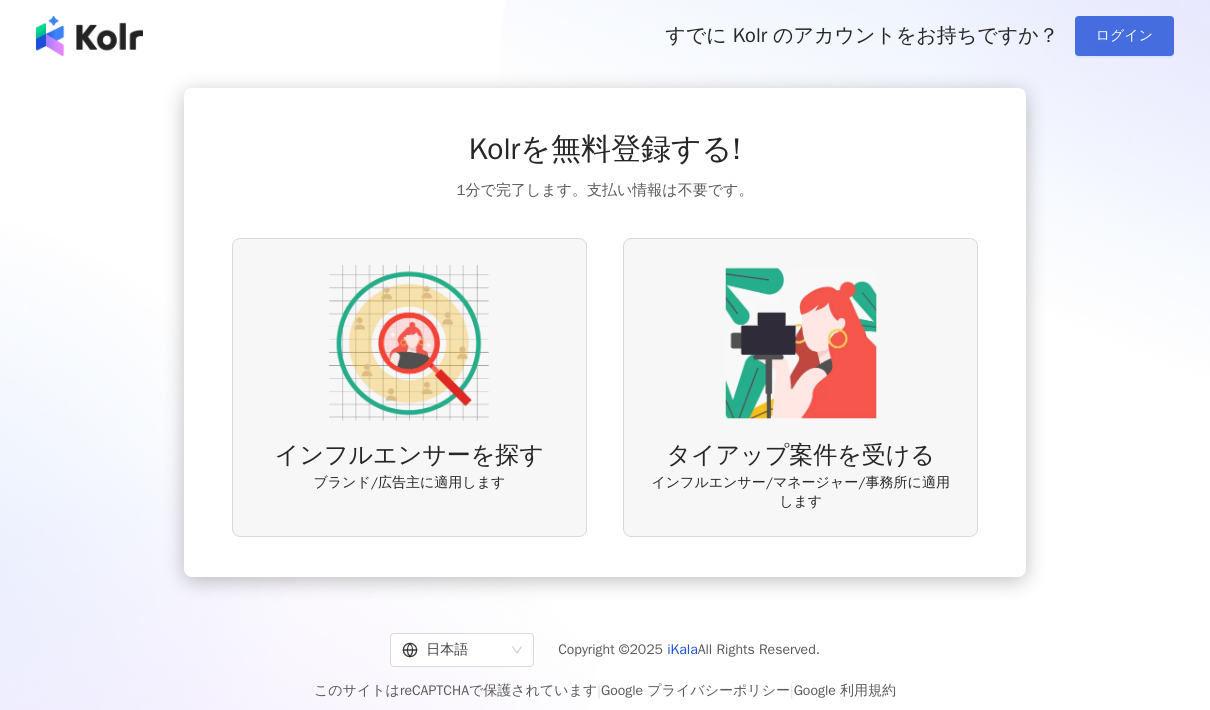click on "ログイン" at bounding box center (1124, 36) 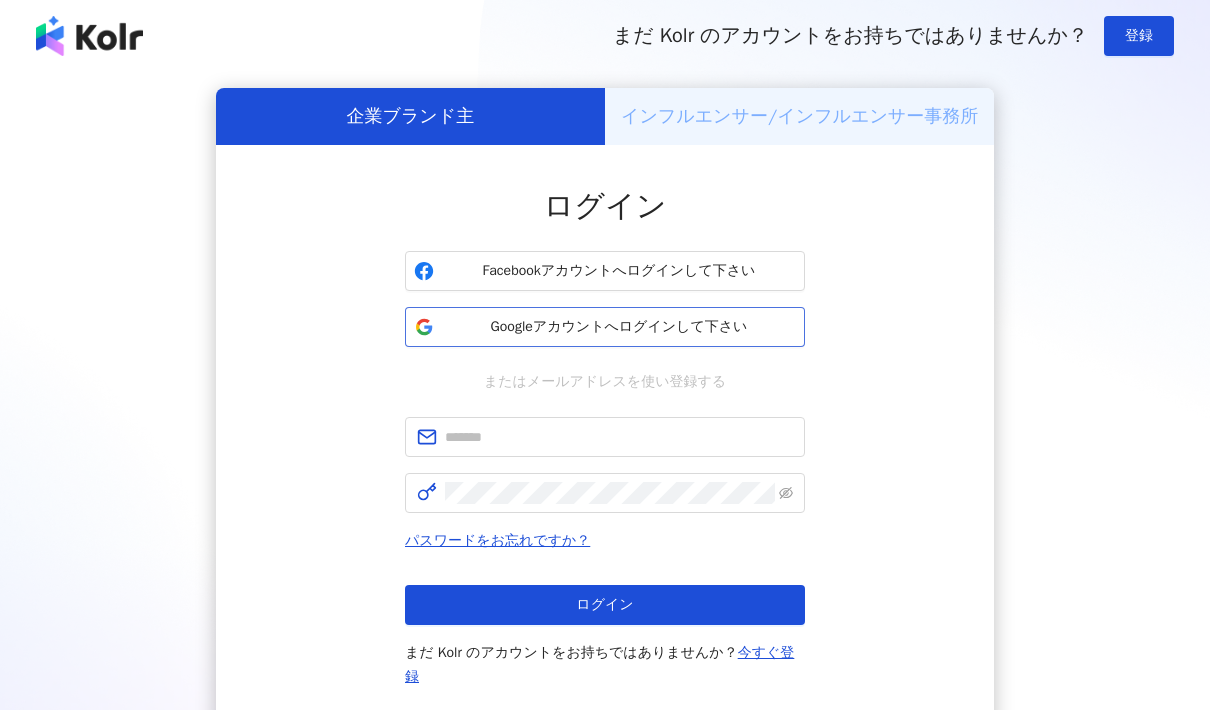 click on "Googleアカウントへログインして下さい" at bounding box center (619, 327) 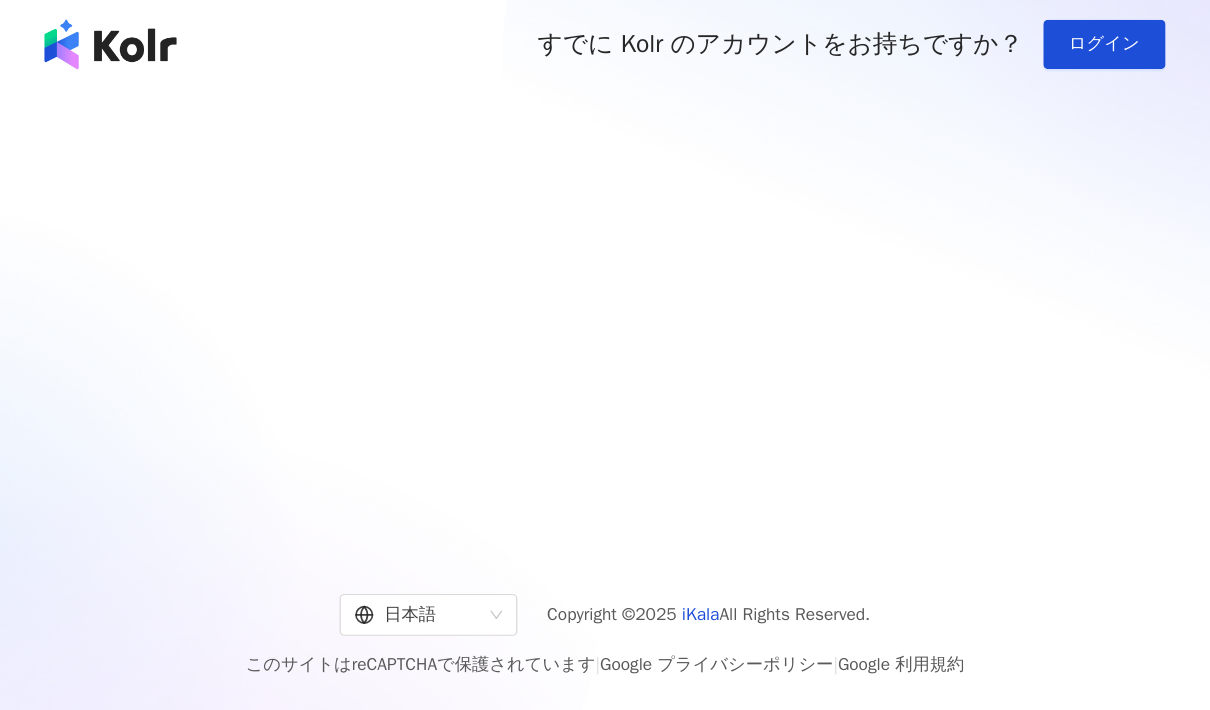 scroll, scrollTop: 24, scrollLeft: 0, axis: vertical 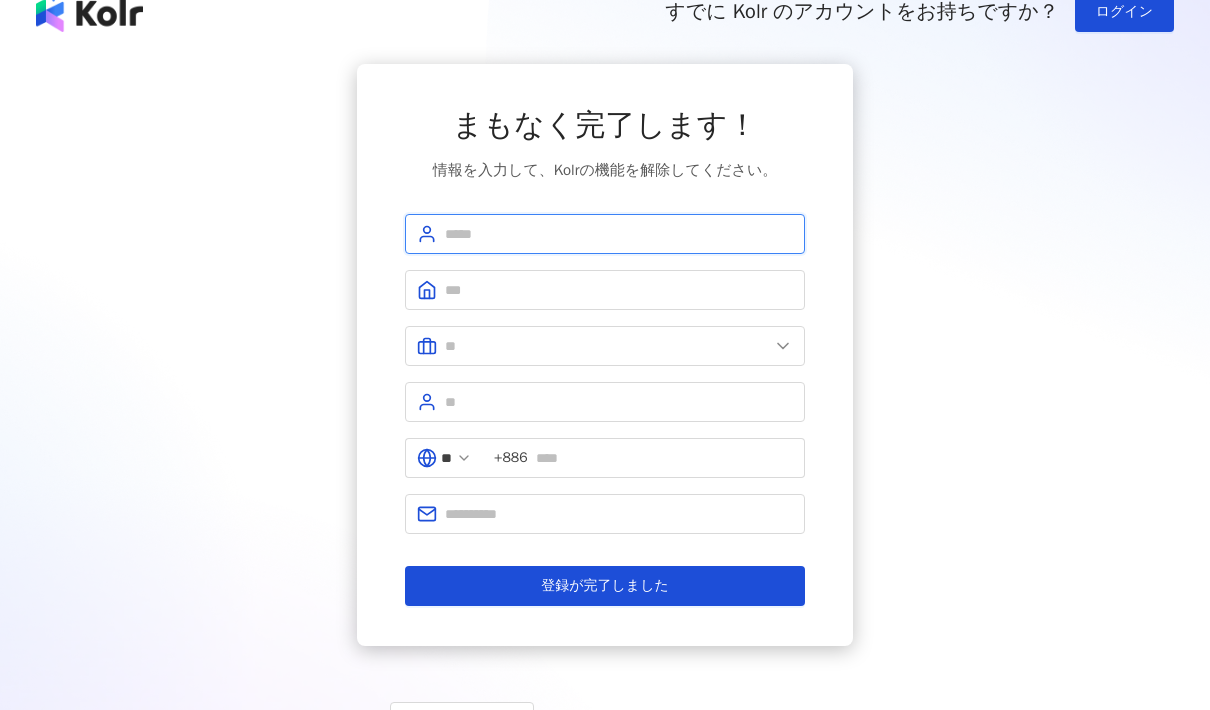 click at bounding box center (619, 234) 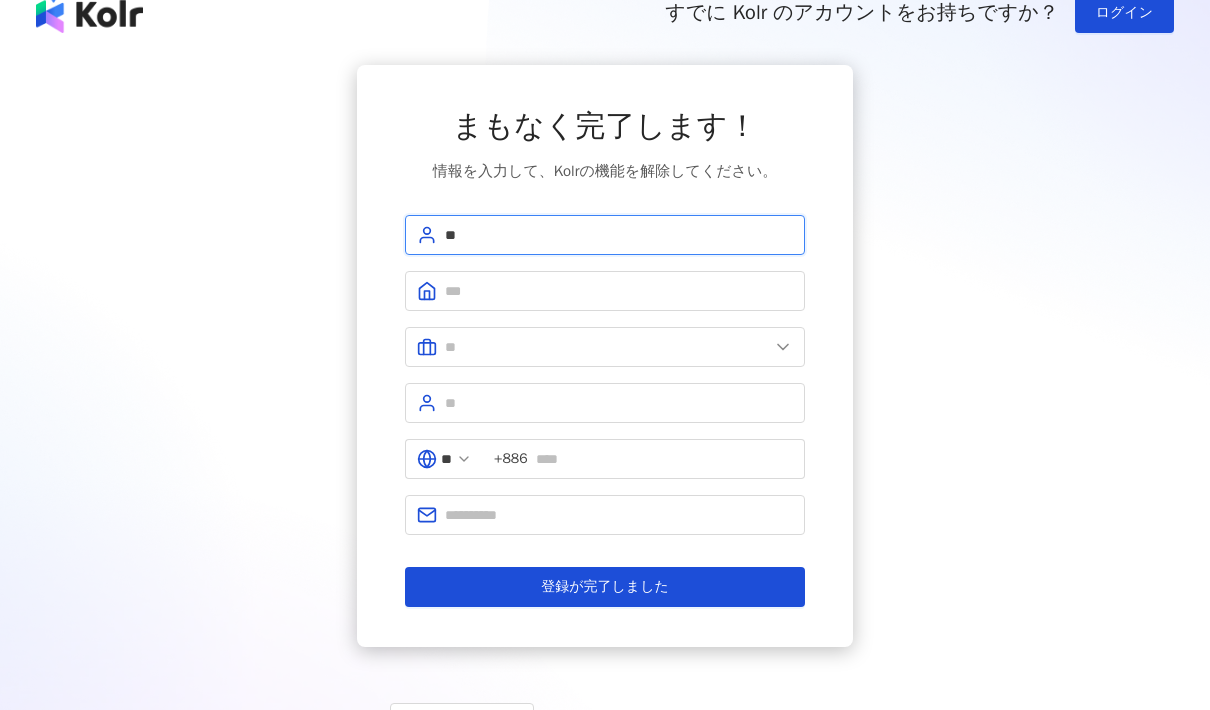 type on "*" 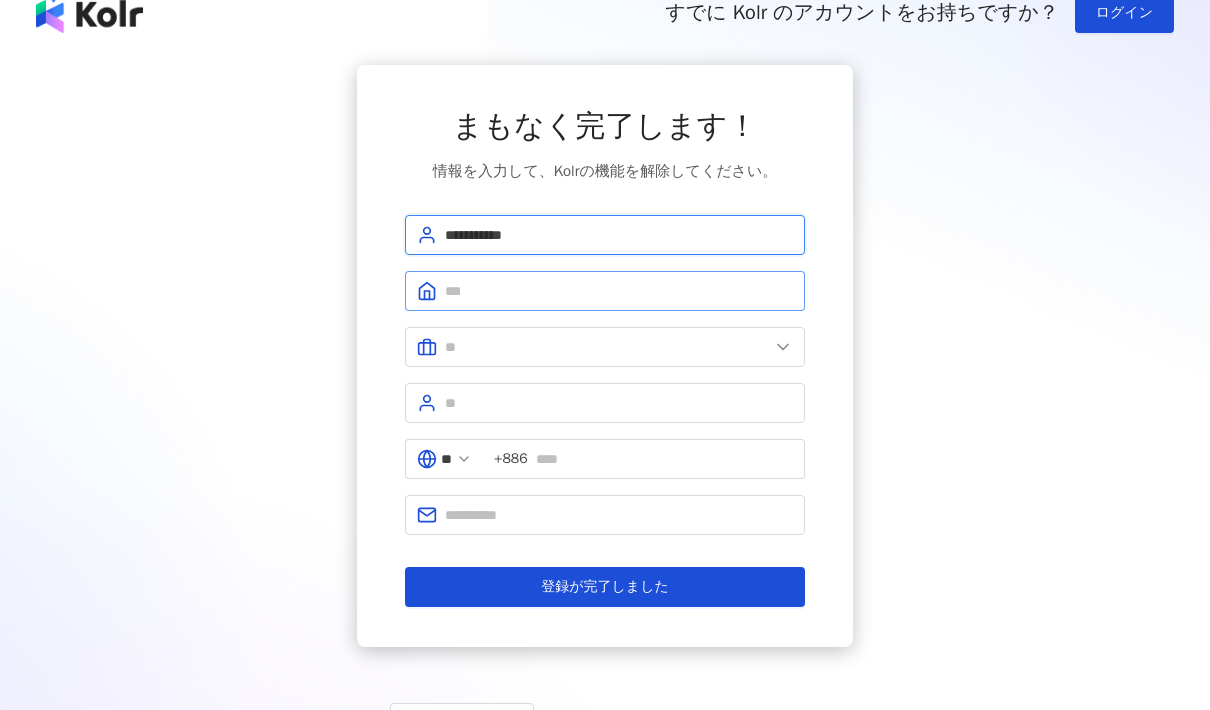 type on "**********" 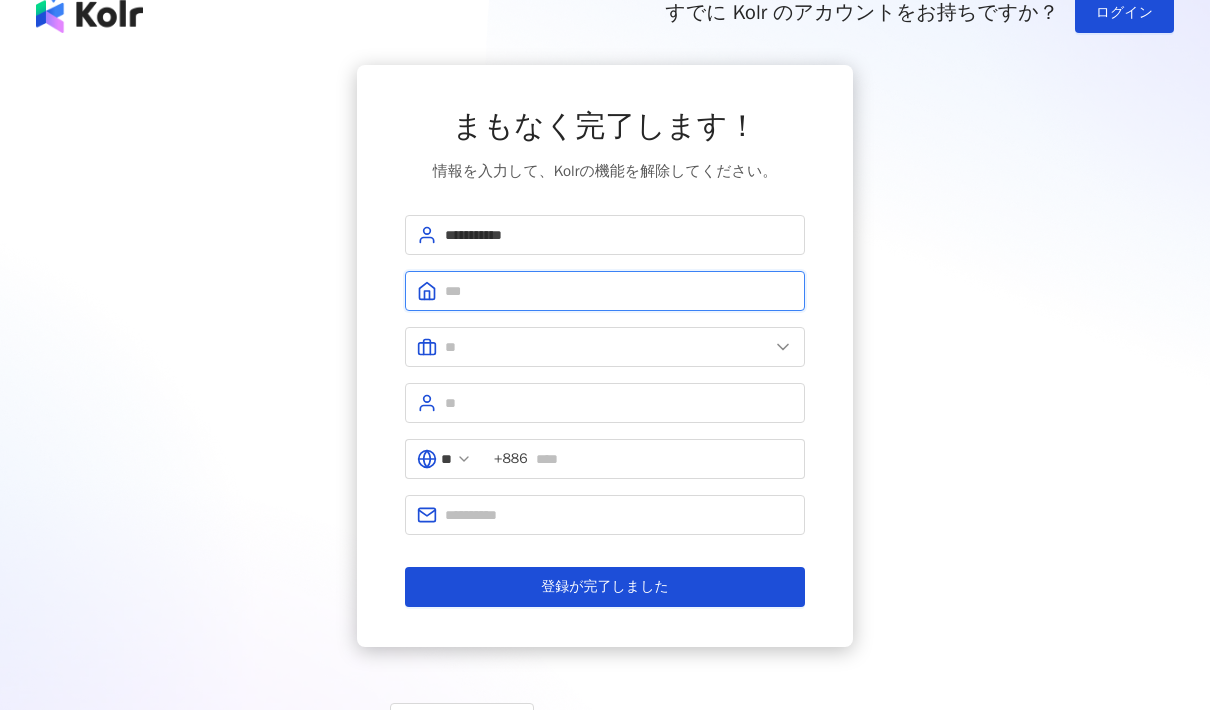 click at bounding box center (619, 291) 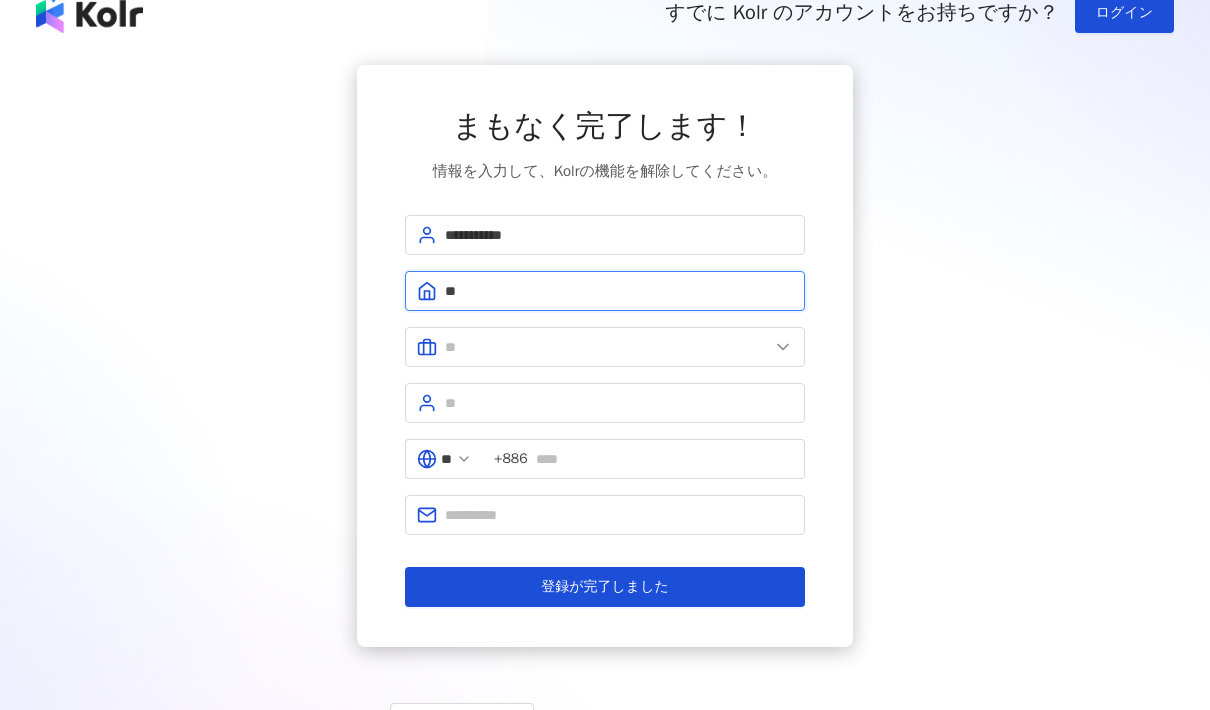 type on "*" 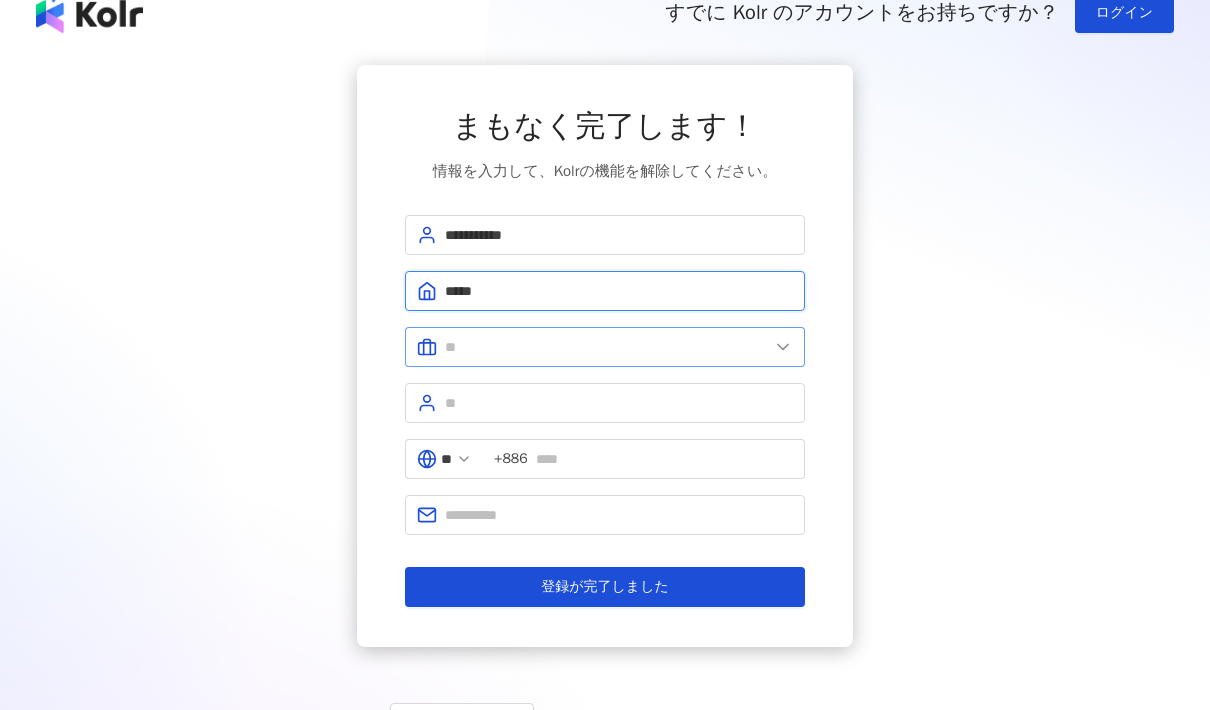 type on "*****" 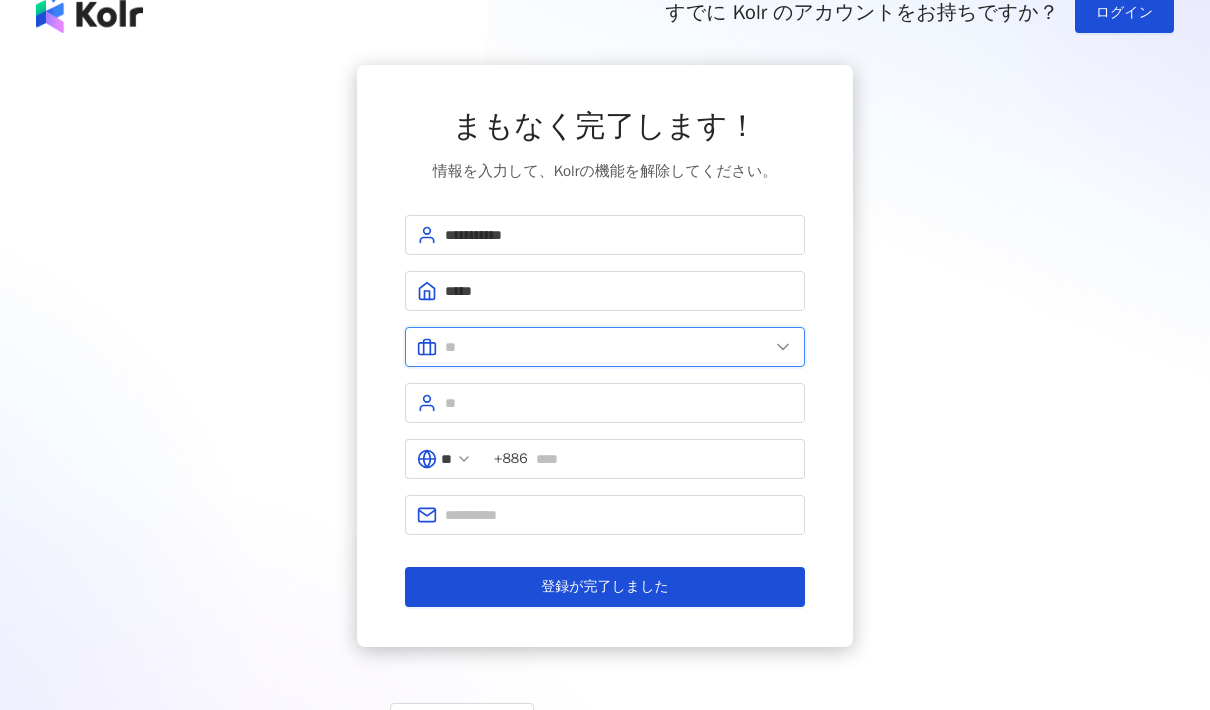 click at bounding box center [607, 347] 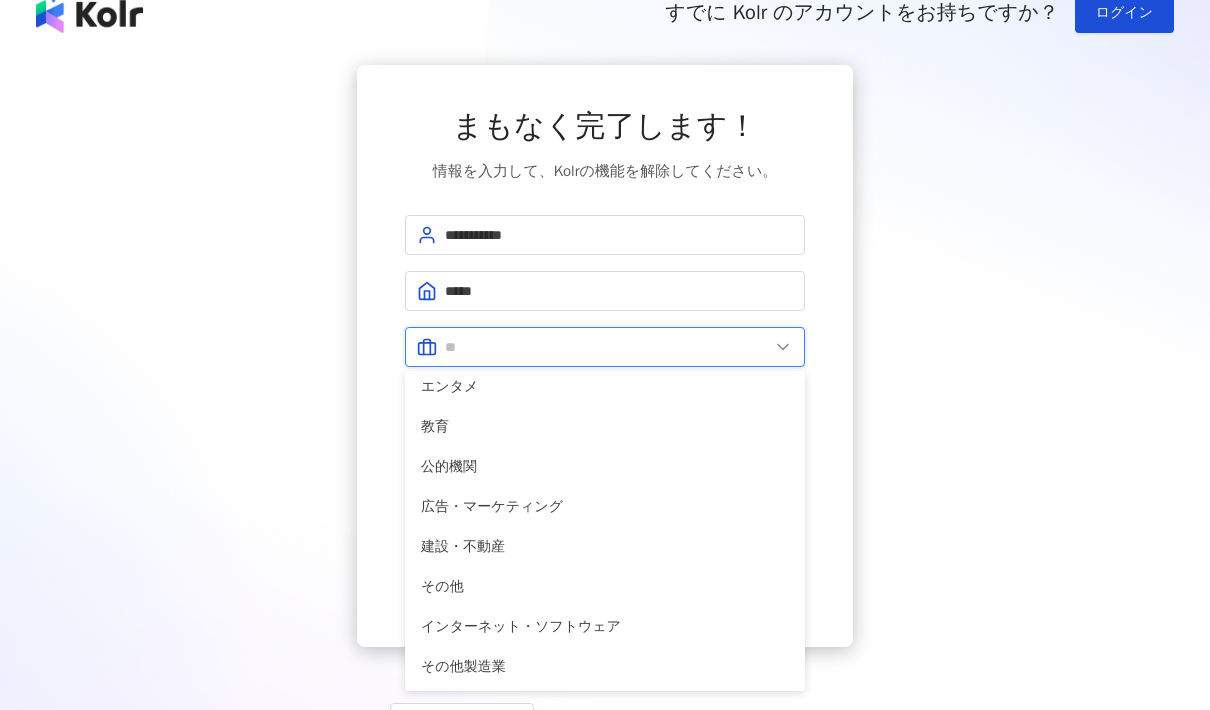 scroll, scrollTop: 408, scrollLeft: 0, axis: vertical 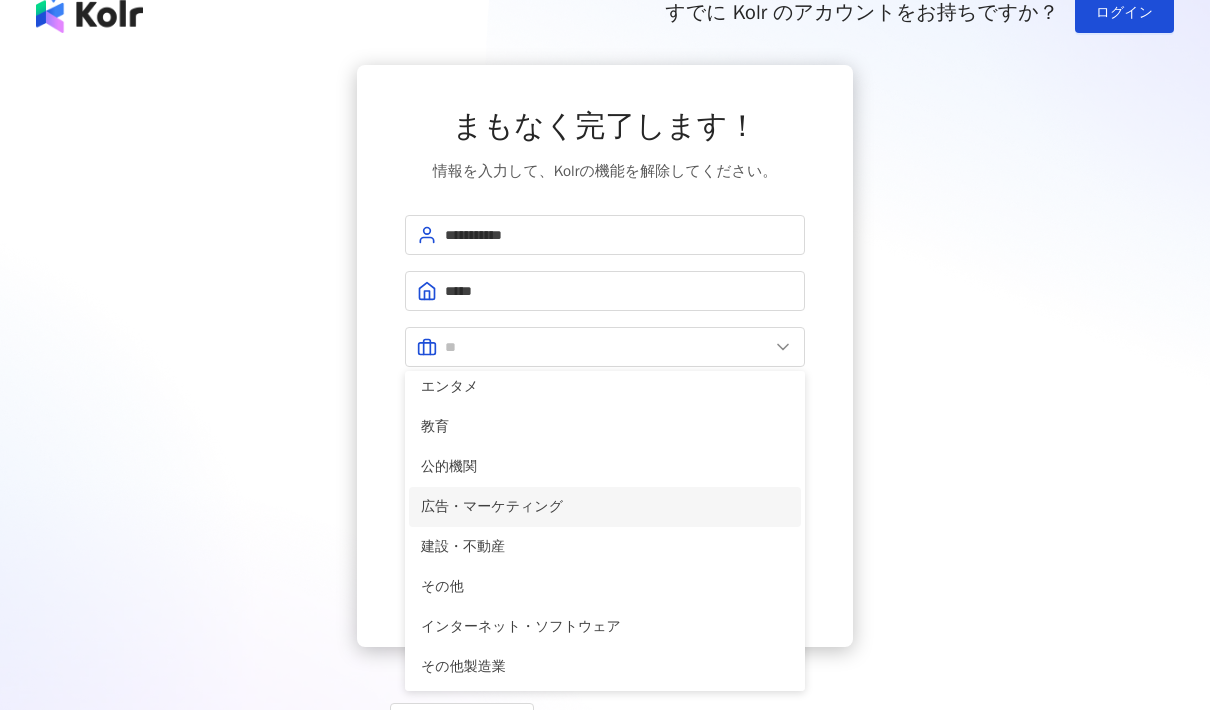 click on "広告・マーケティング" at bounding box center [605, 507] 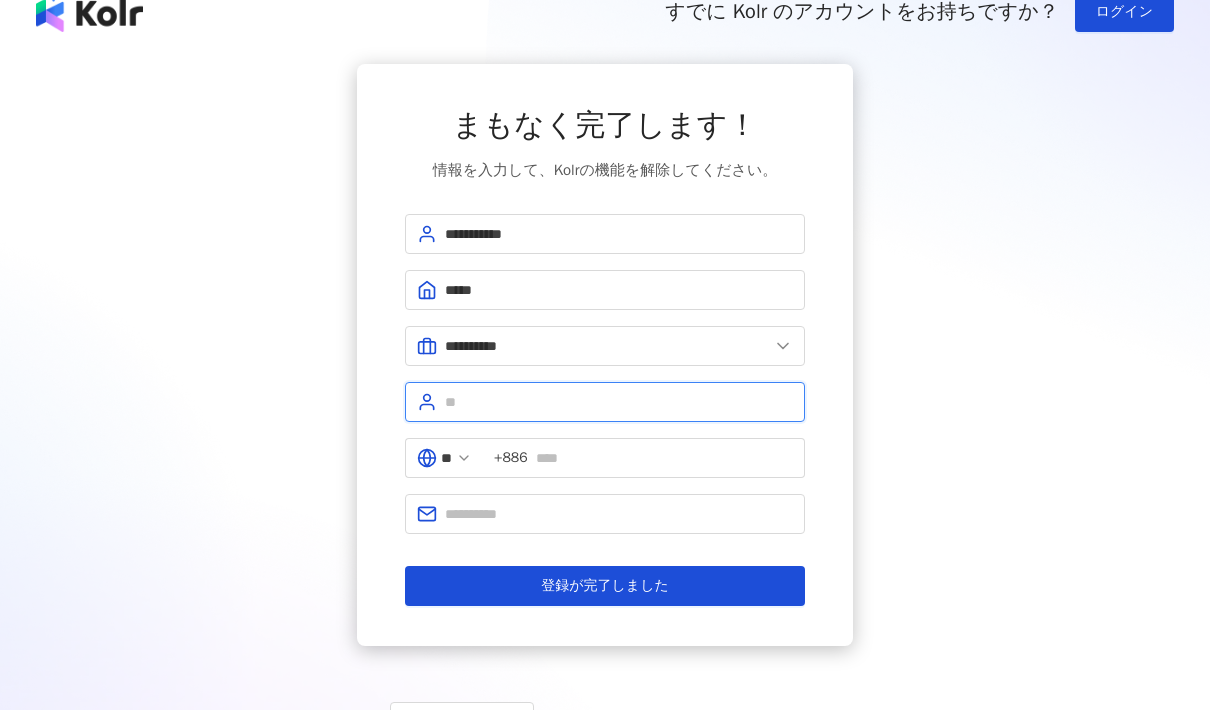 click at bounding box center (619, 402) 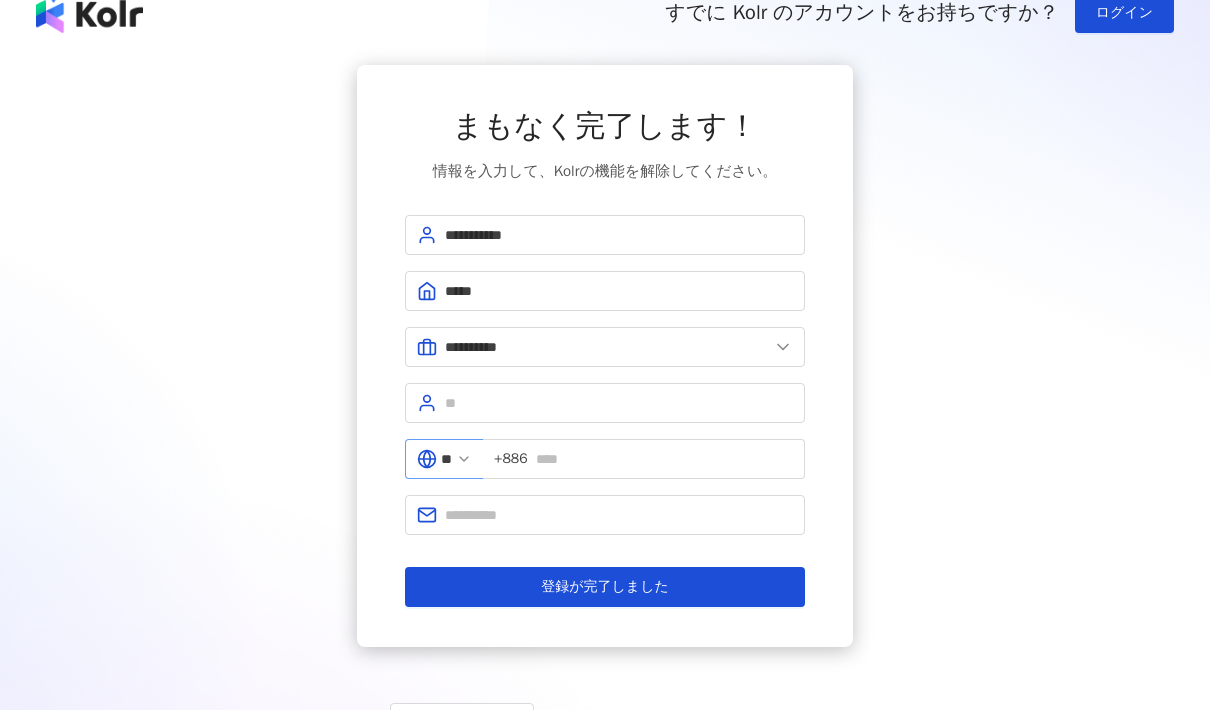 click on "**" at bounding box center (446, 459) 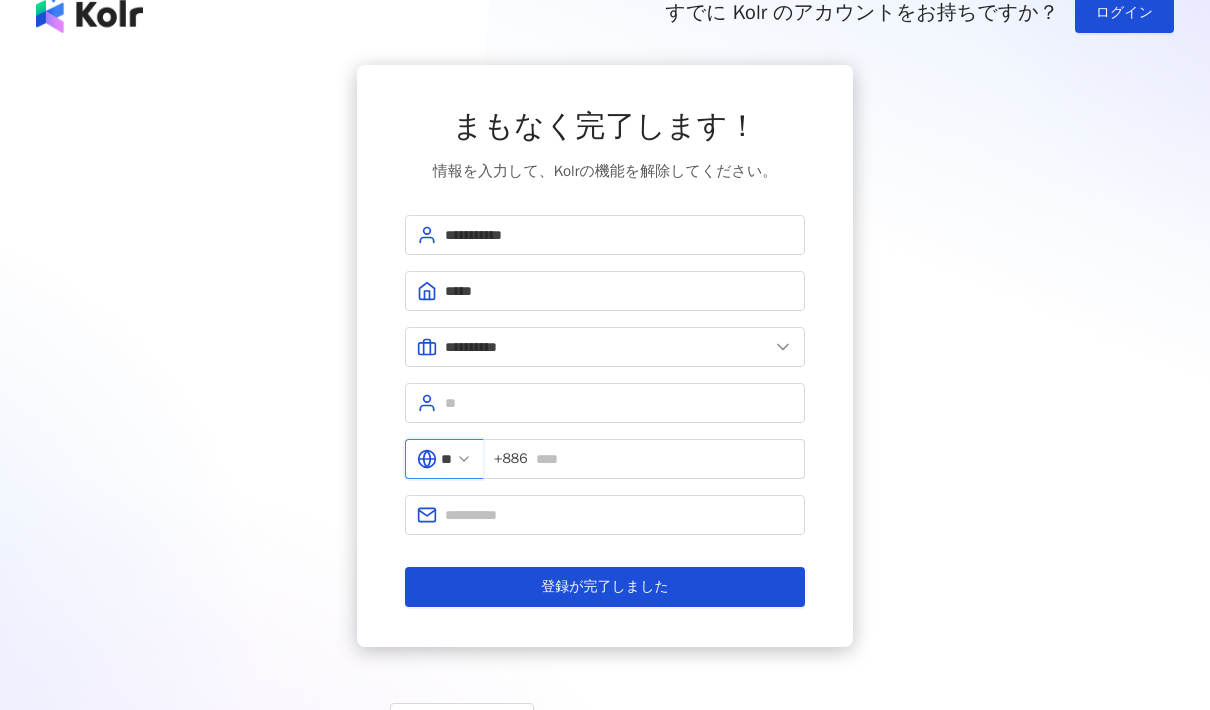 scroll, scrollTop: 24, scrollLeft: 0, axis: vertical 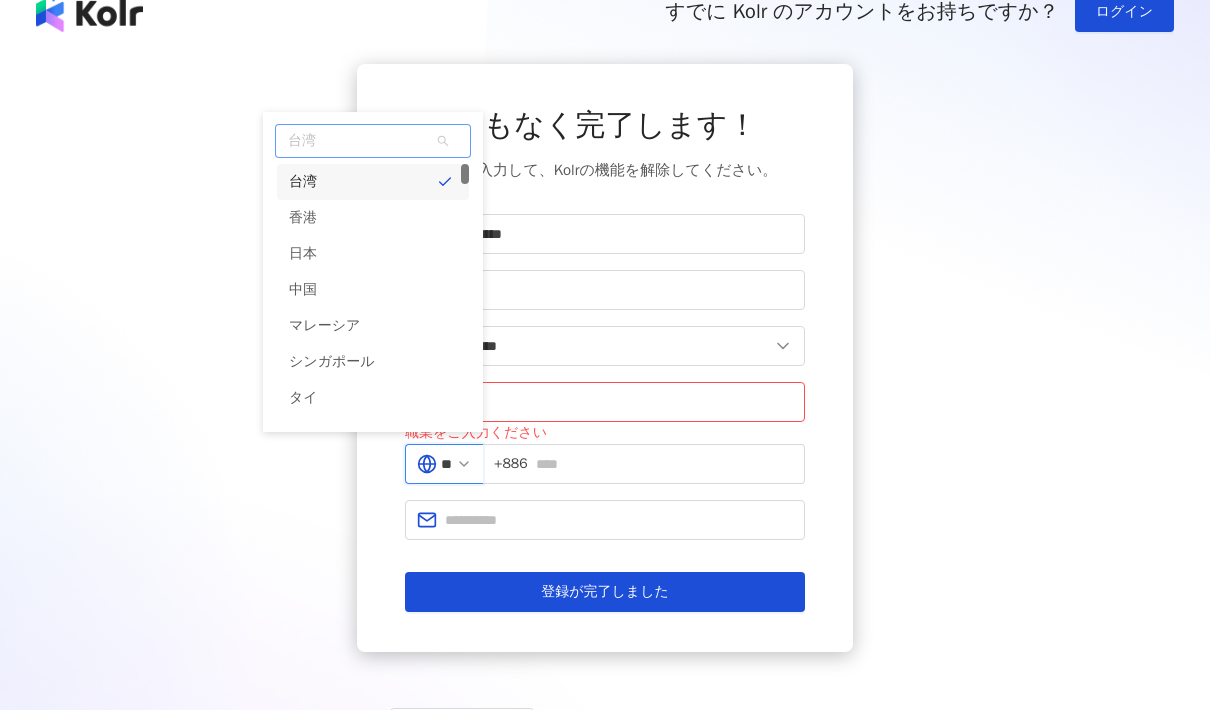 click on "中国" at bounding box center (373, 290) 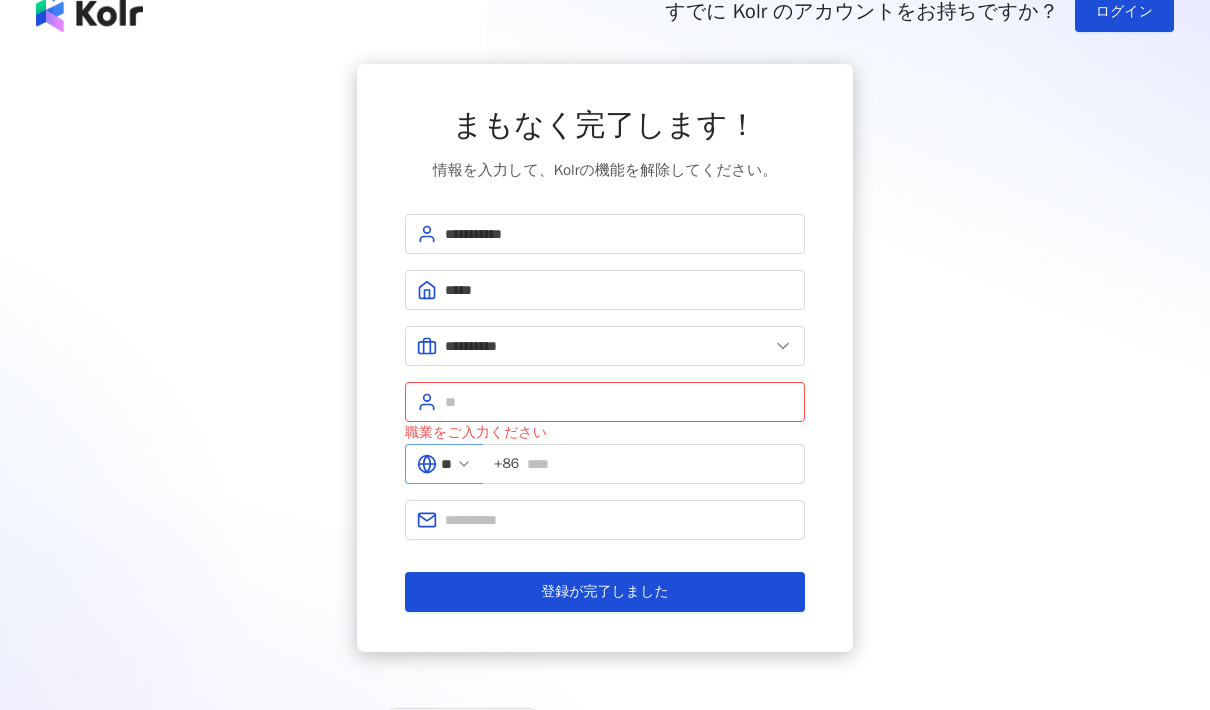 click on "**" at bounding box center [446, 464] 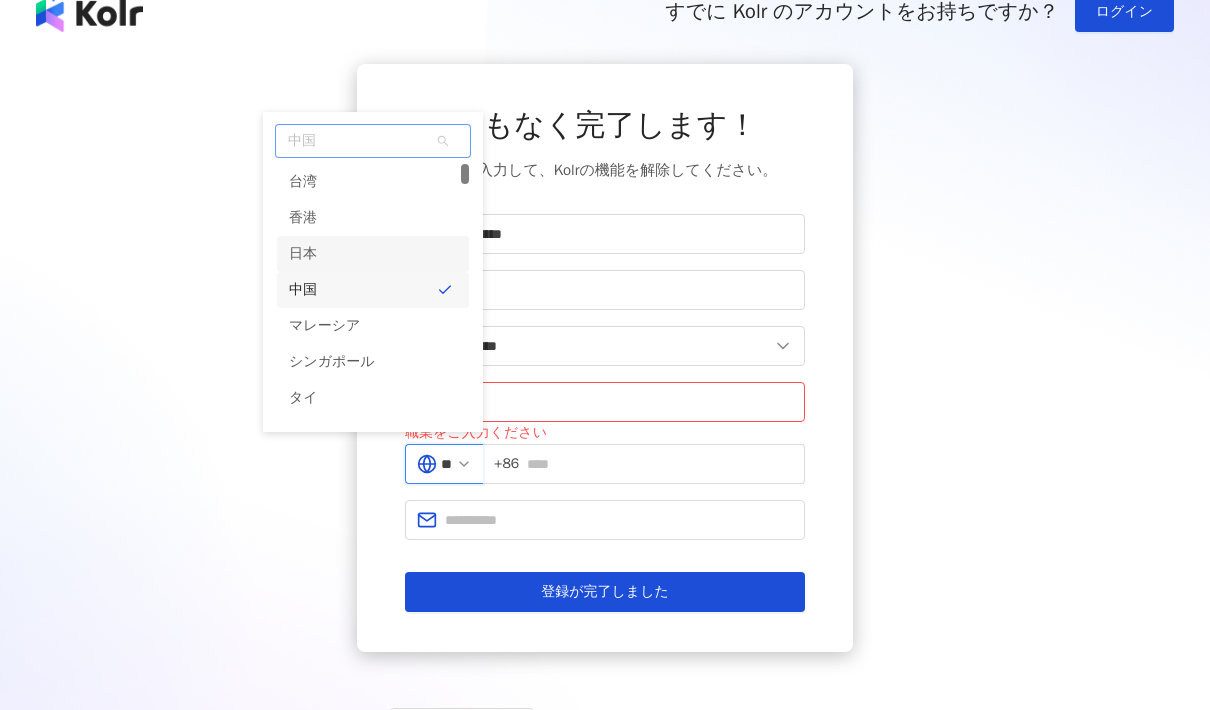 click on "日本" at bounding box center (373, 254) 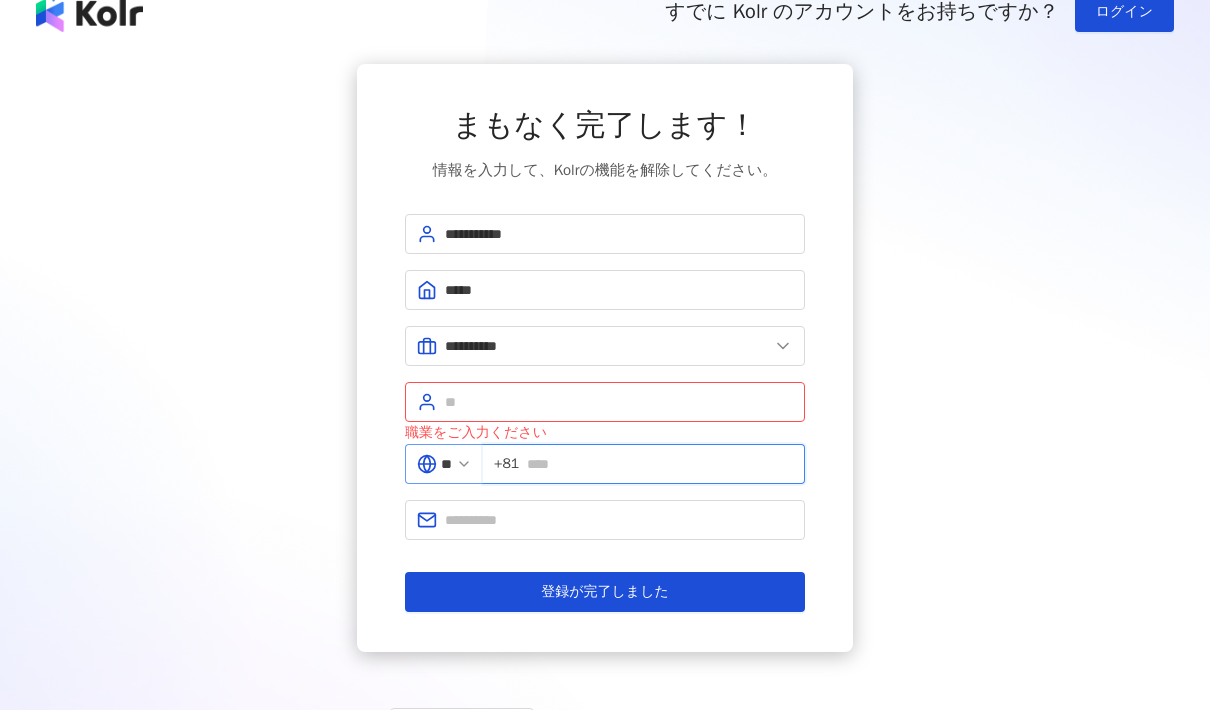 click at bounding box center (660, 464) 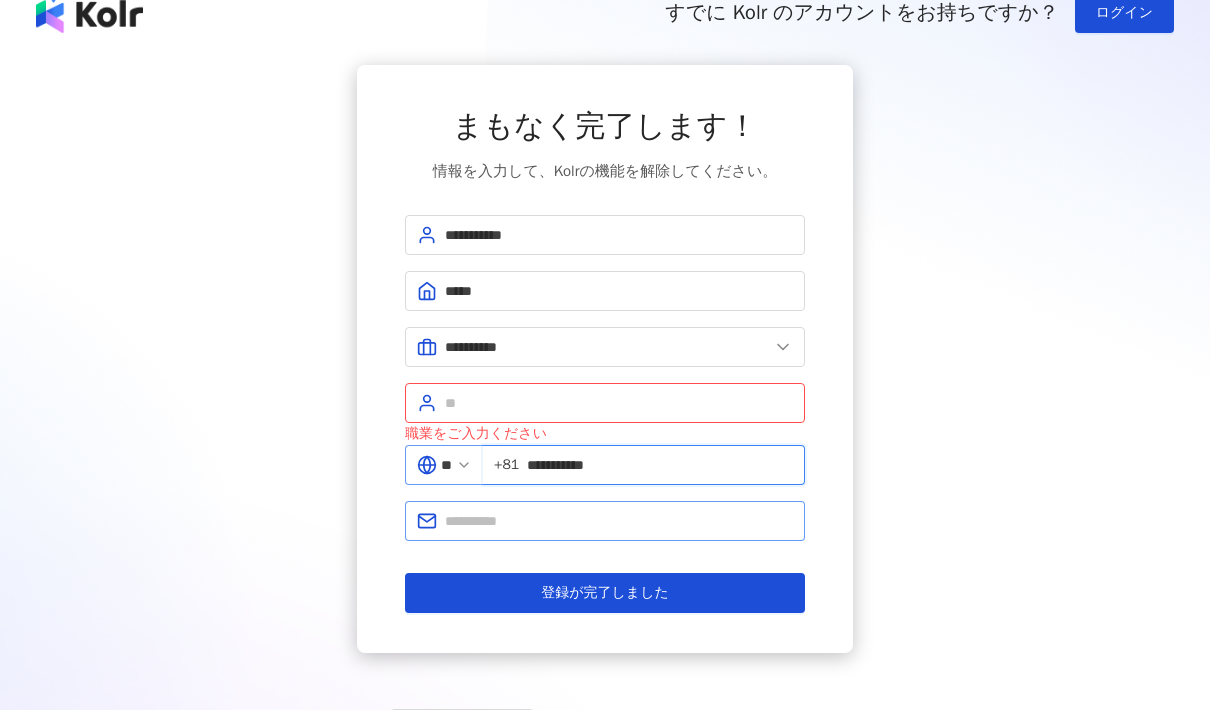 type on "**********" 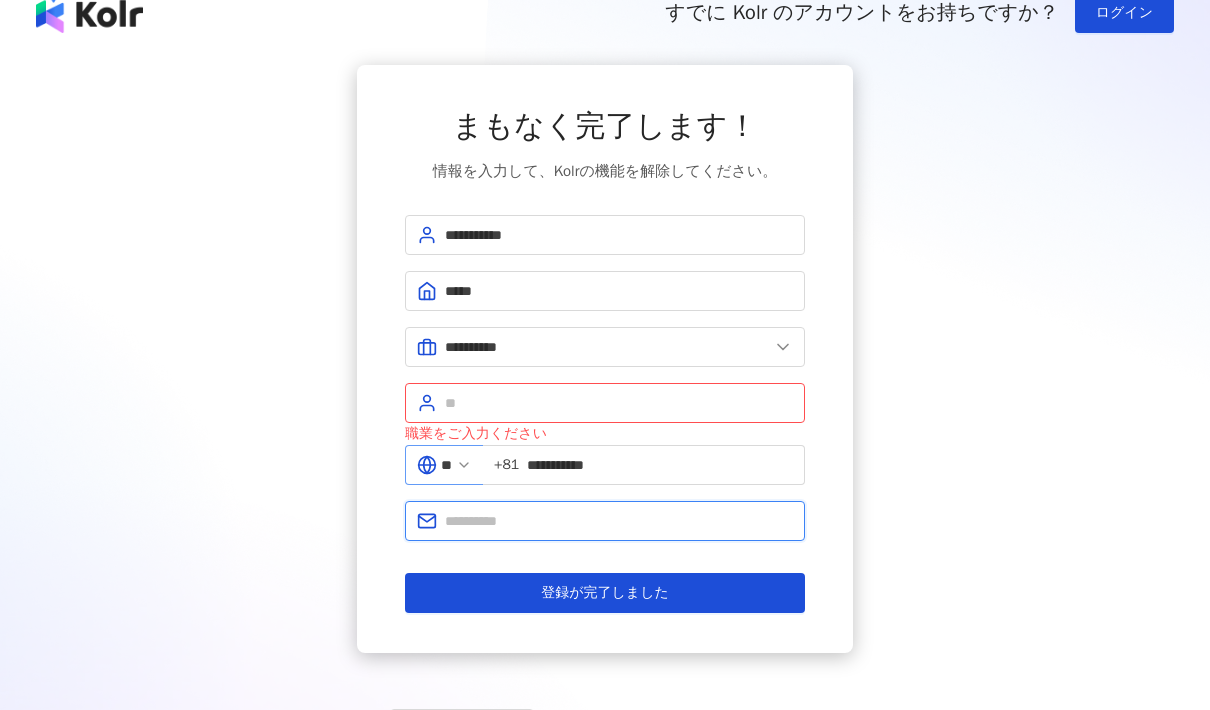 click at bounding box center (619, 521) 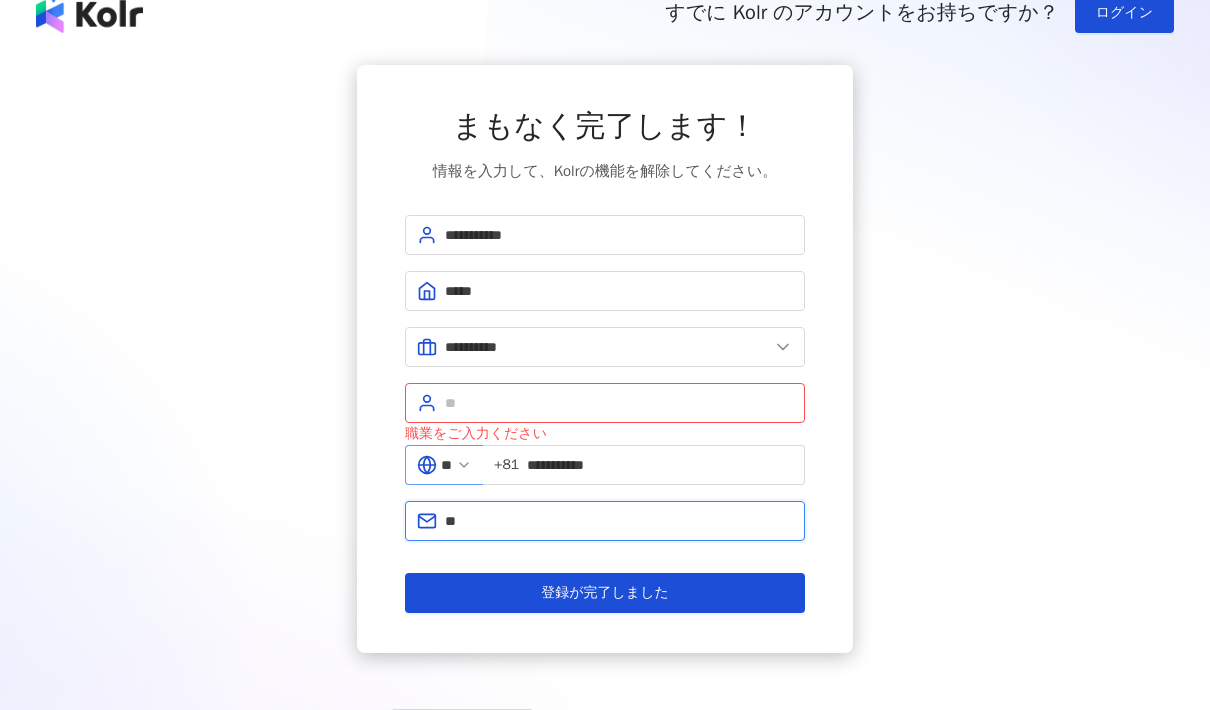 type on "*" 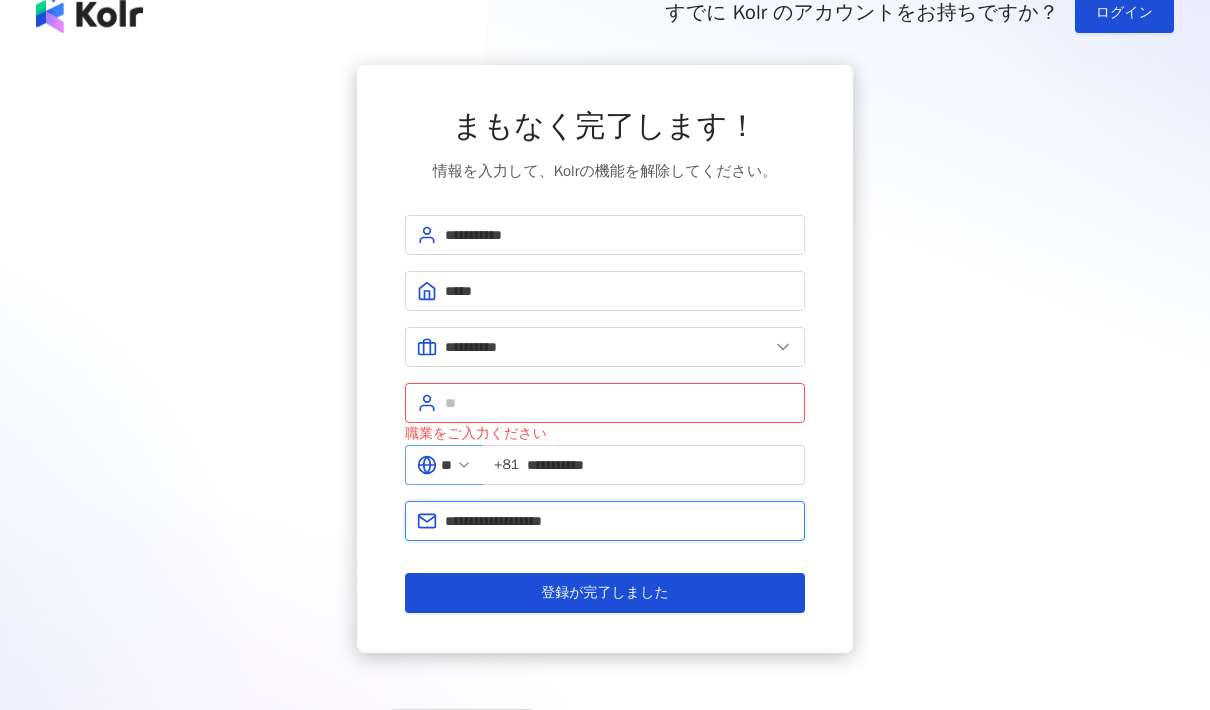 scroll, scrollTop: 0, scrollLeft: 0, axis: both 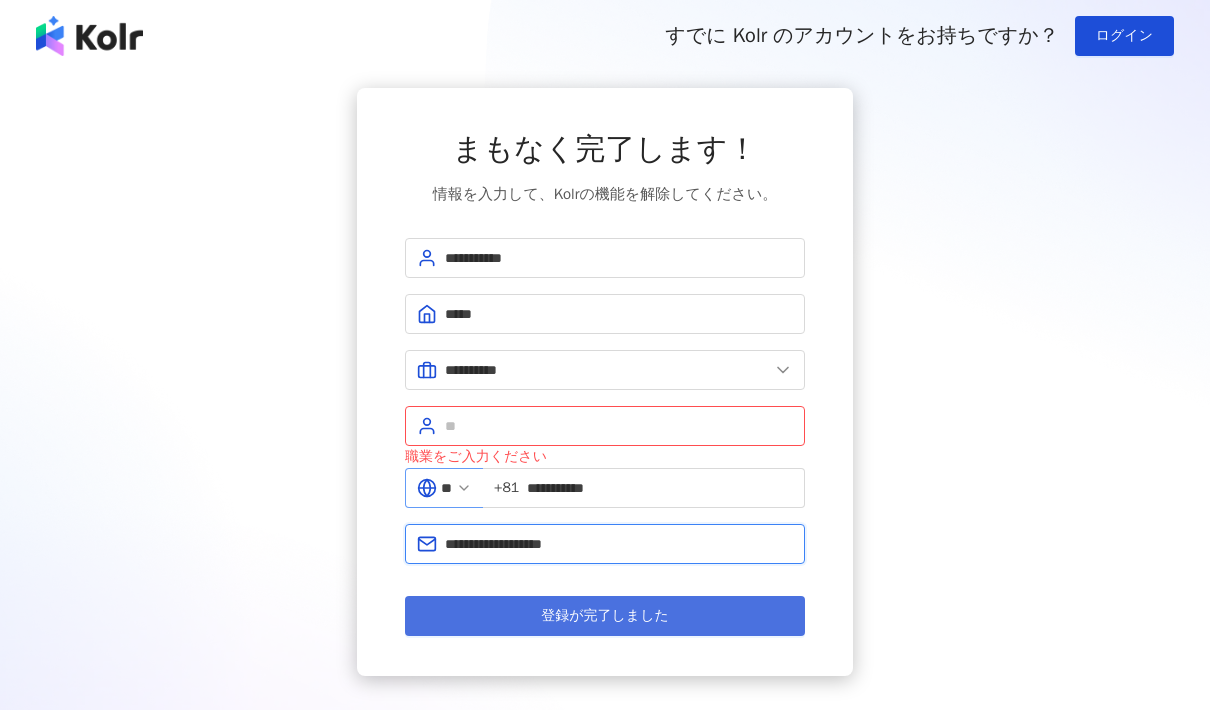 type on "**********" 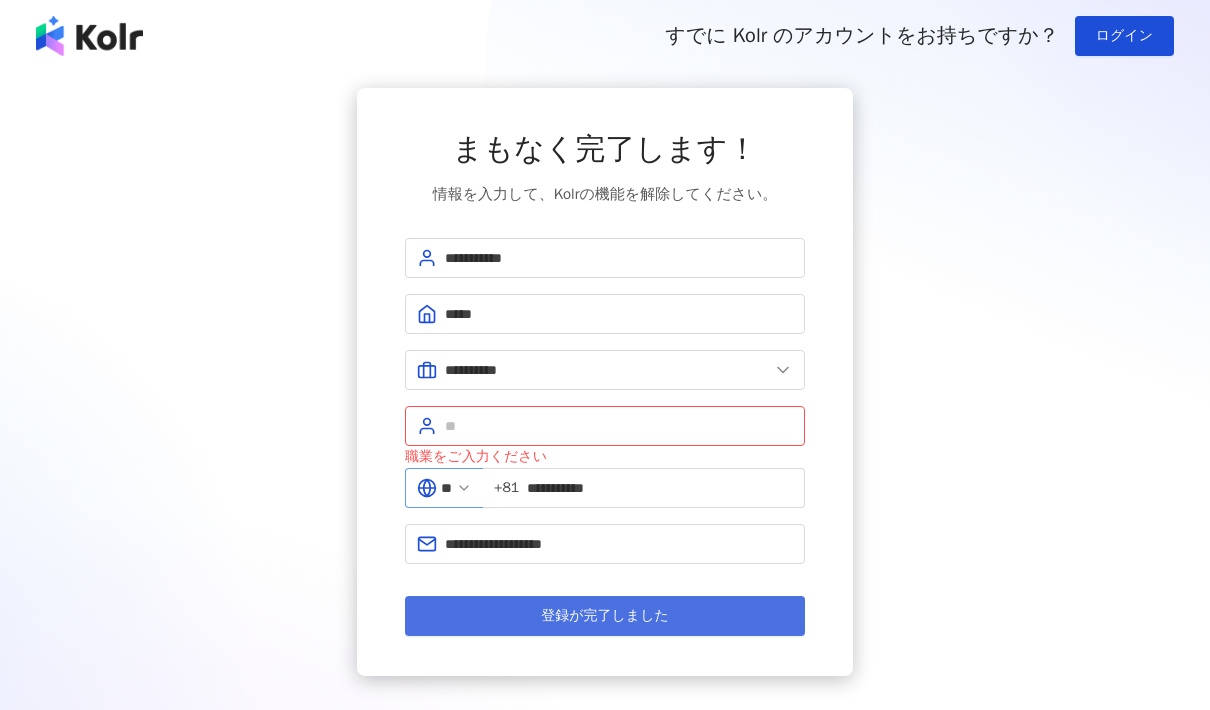 click on "登録が完了しました" at bounding box center [605, 616] 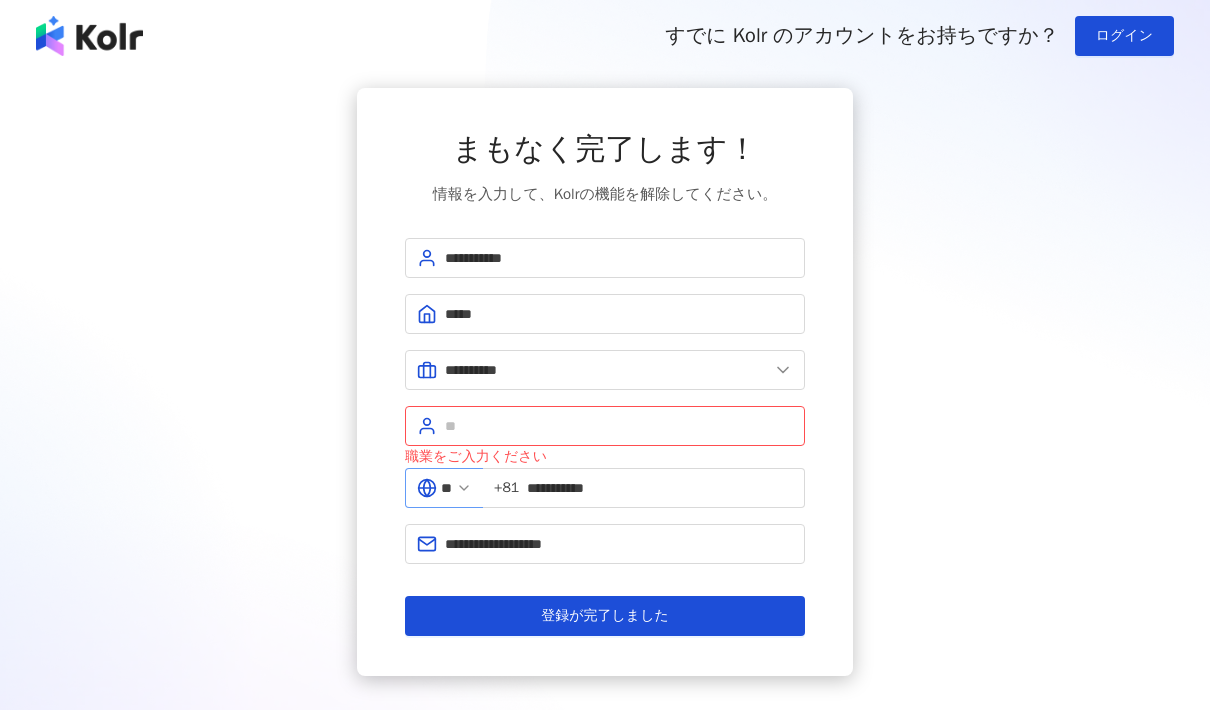 click on "**********" at bounding box center [605, 382] 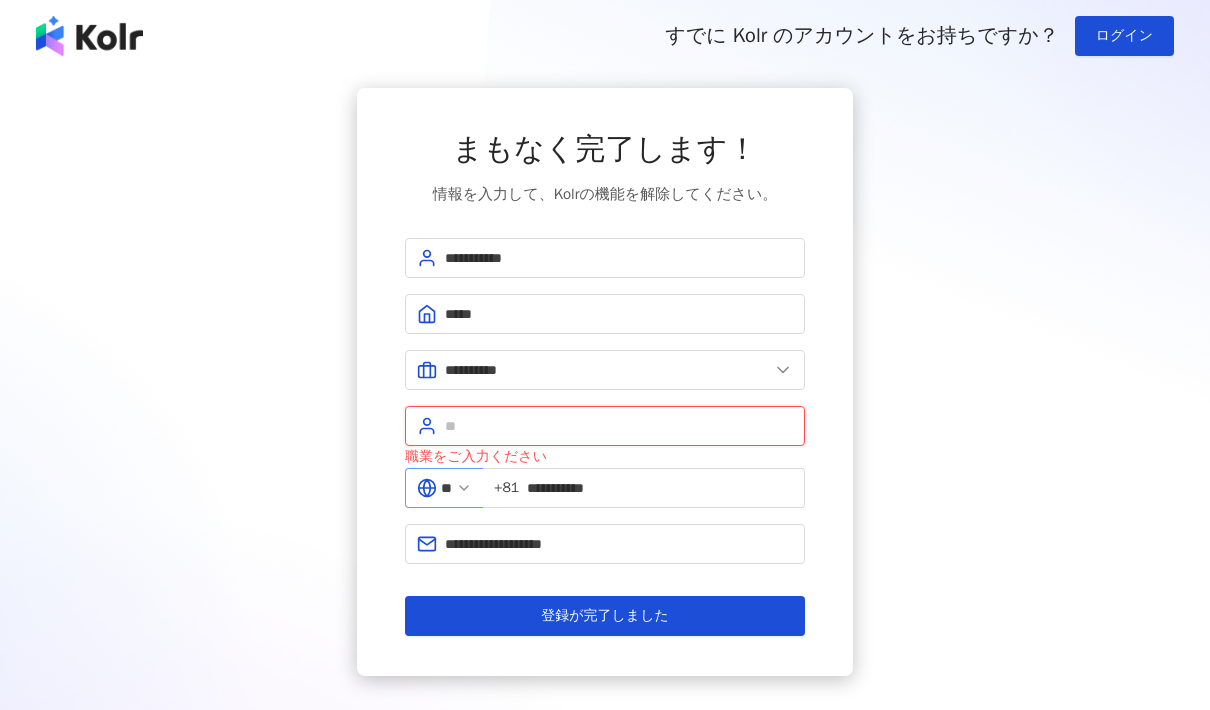click at bounding box center (619, 426) 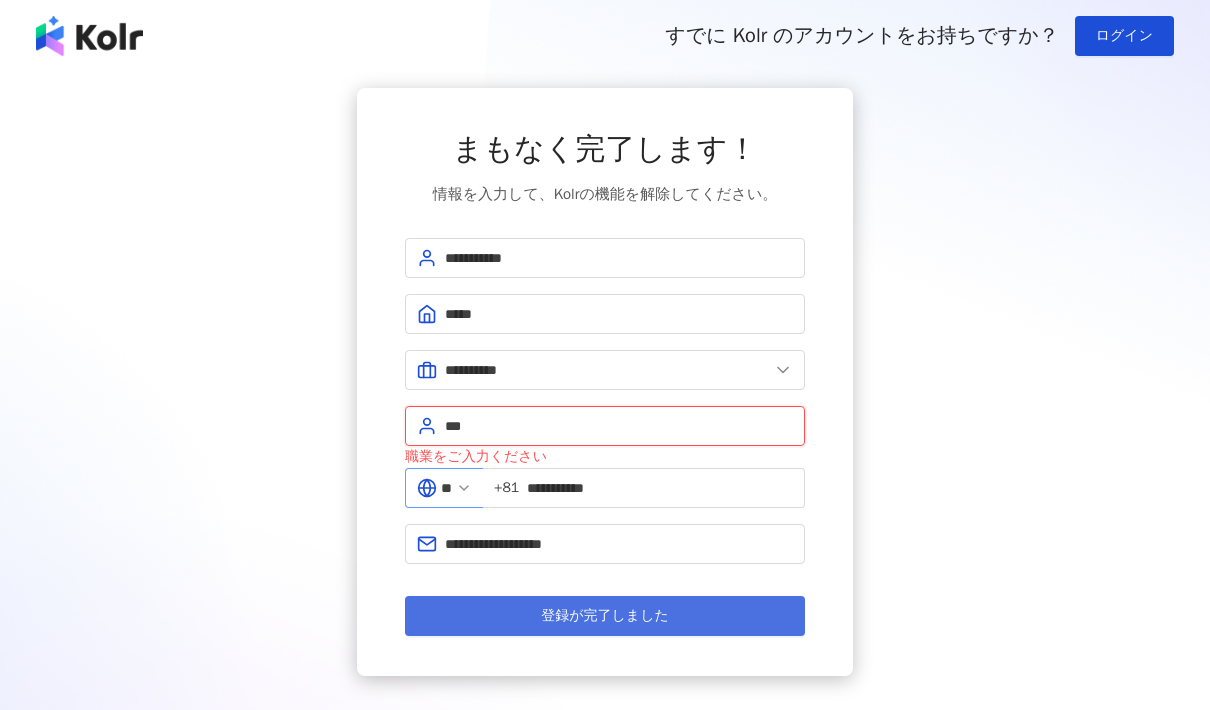 type on "***" 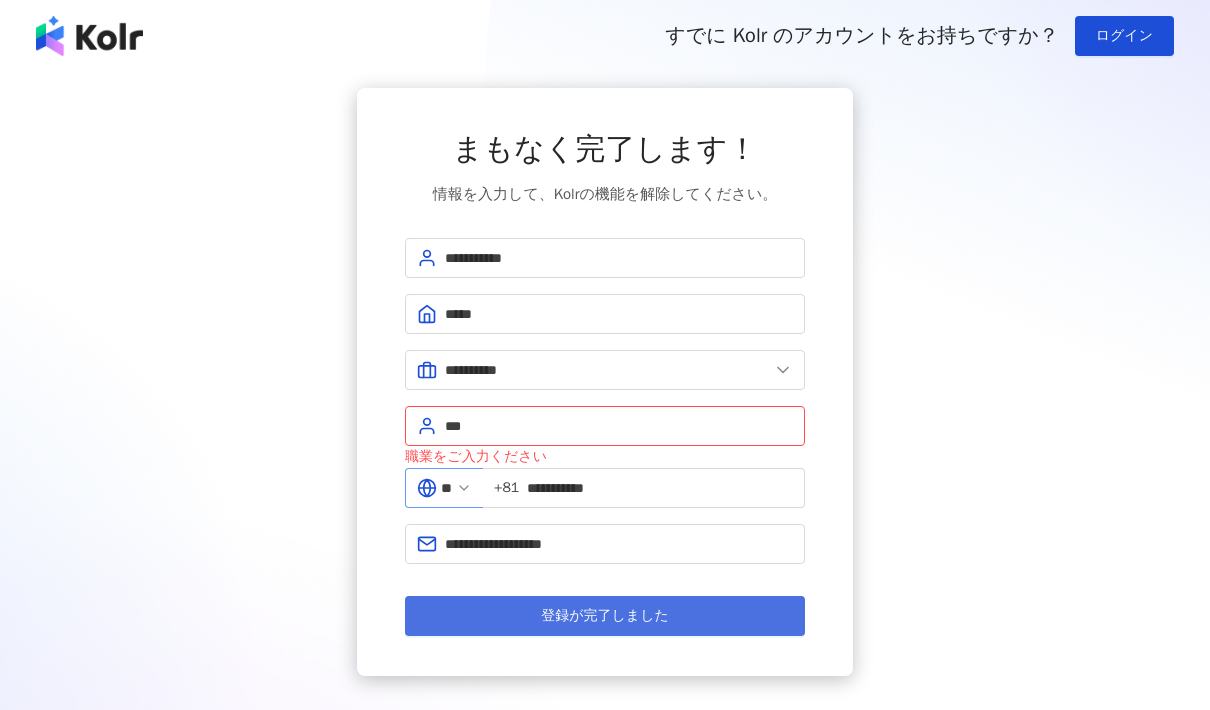 click on "登録が完了しました" at bounding box center [605, 616] 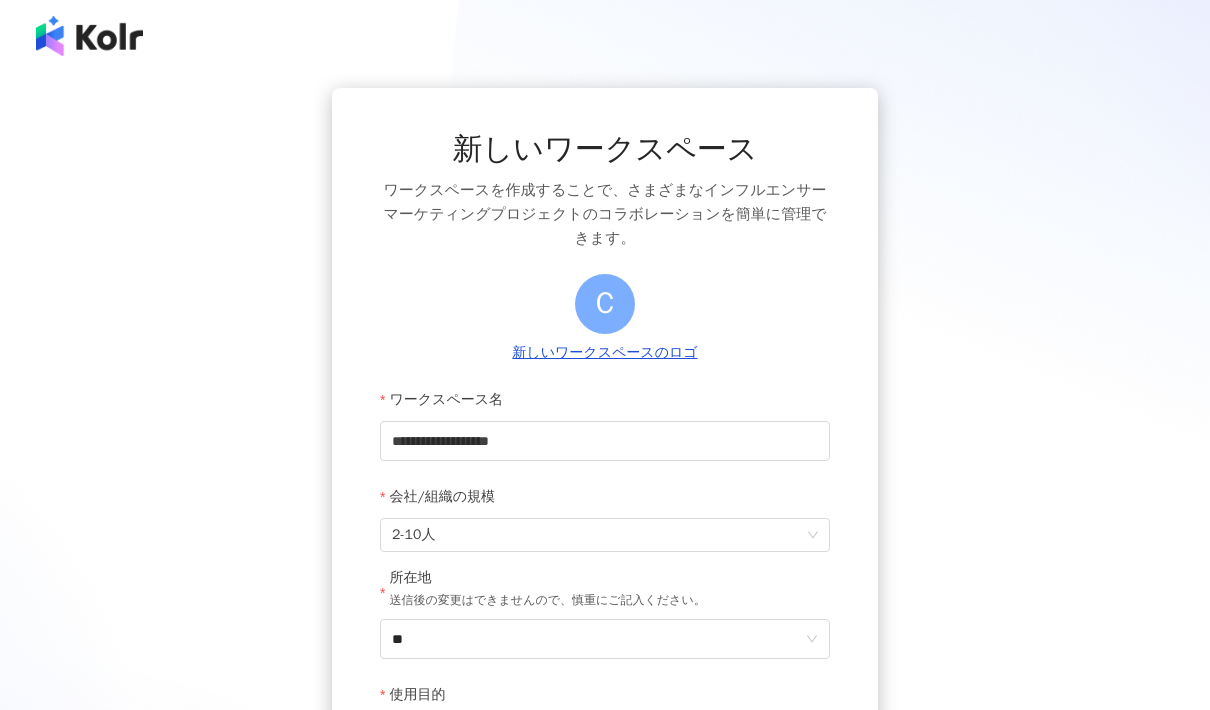 scroll, scrollTop: 108, scrollLeft: 0, axis: vertical 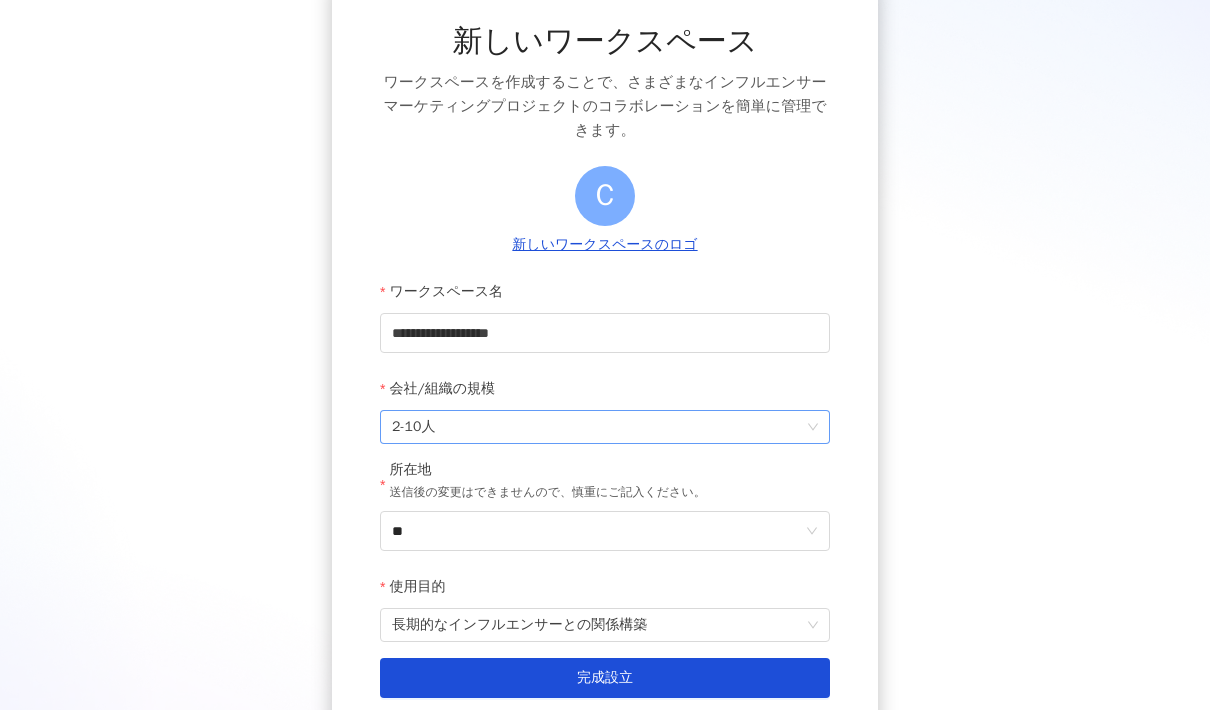 click on "2-10人" at bounding box center (605, 427) 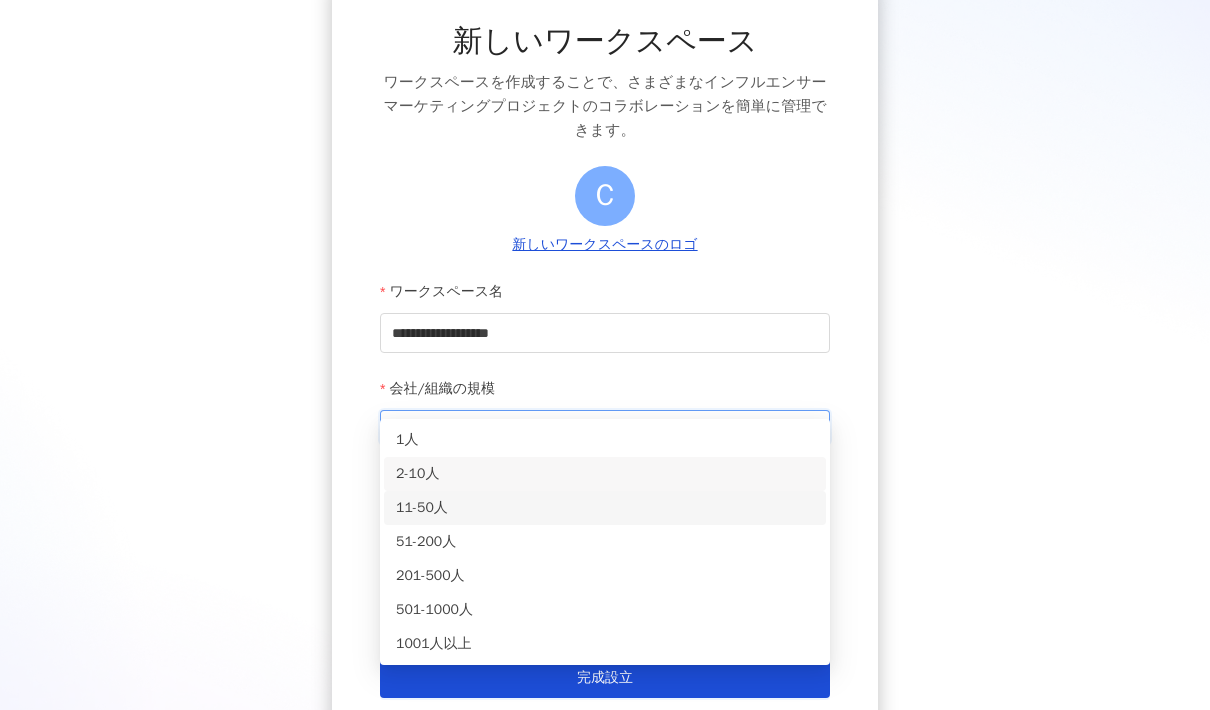click on "11-50人" at bounding box center [605, 508] 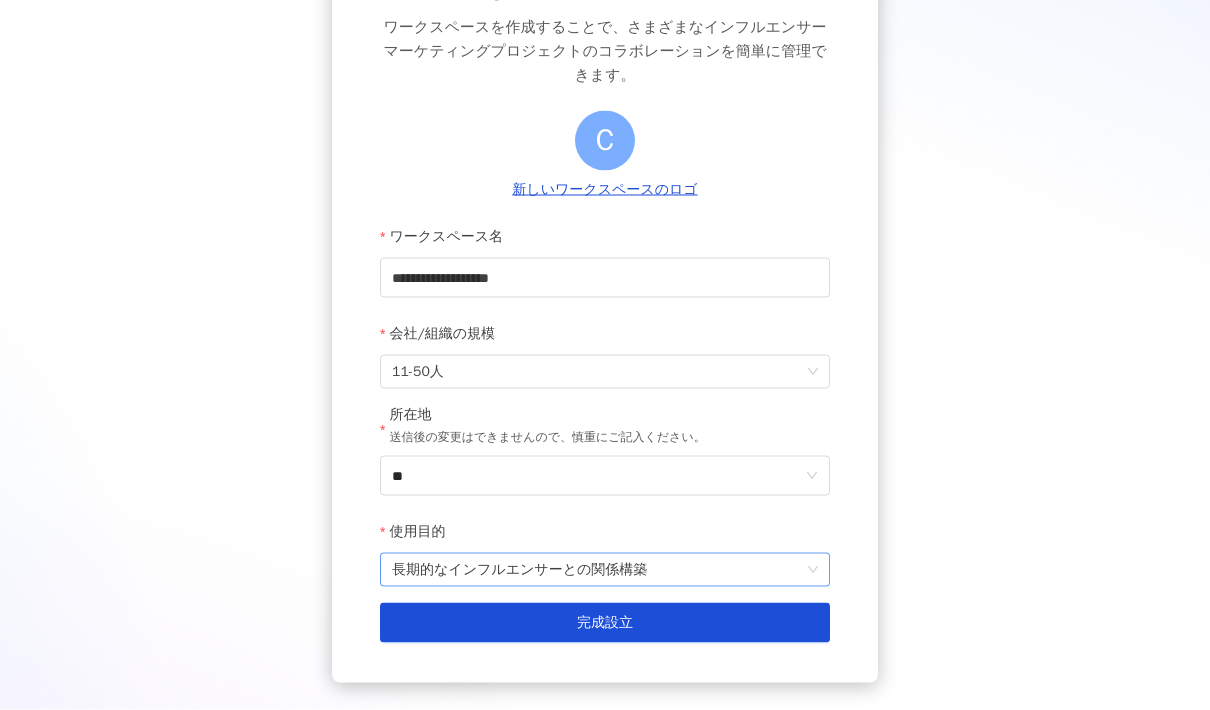 click on "長期的なインフルエンサーとの関係構築" at bounding box center (605, 570) 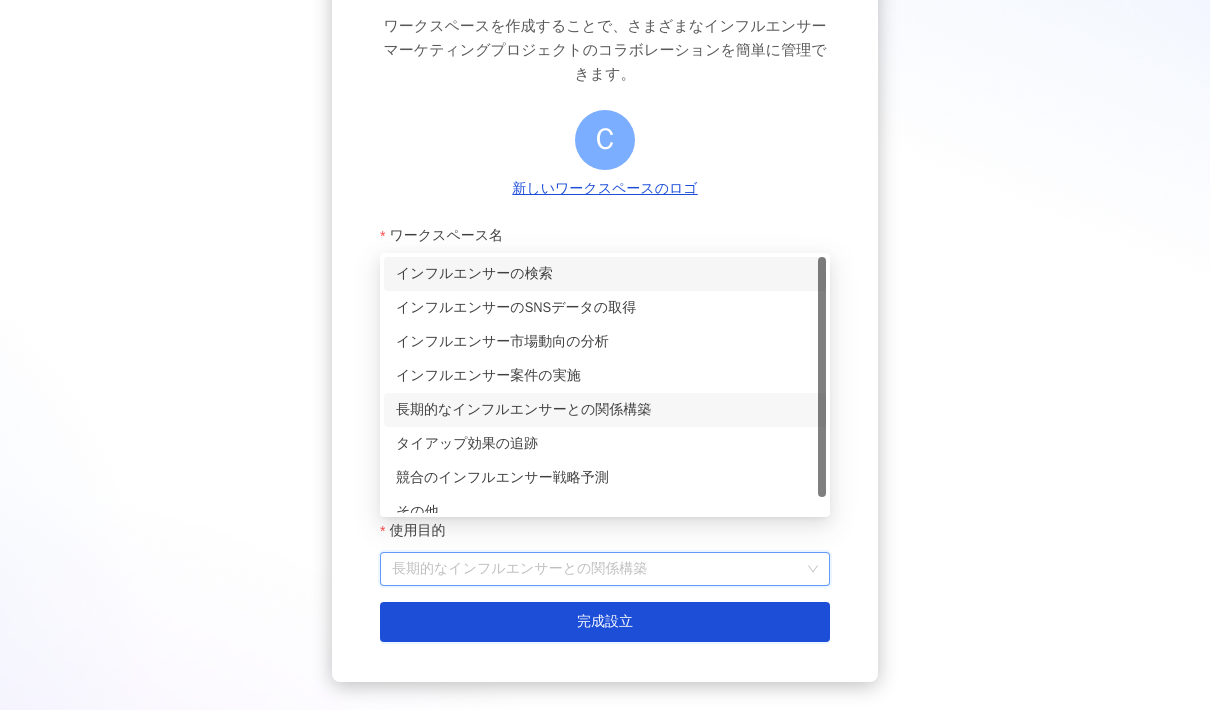 click on "インフルエンサーの検索" at bounding box center (605, 274) 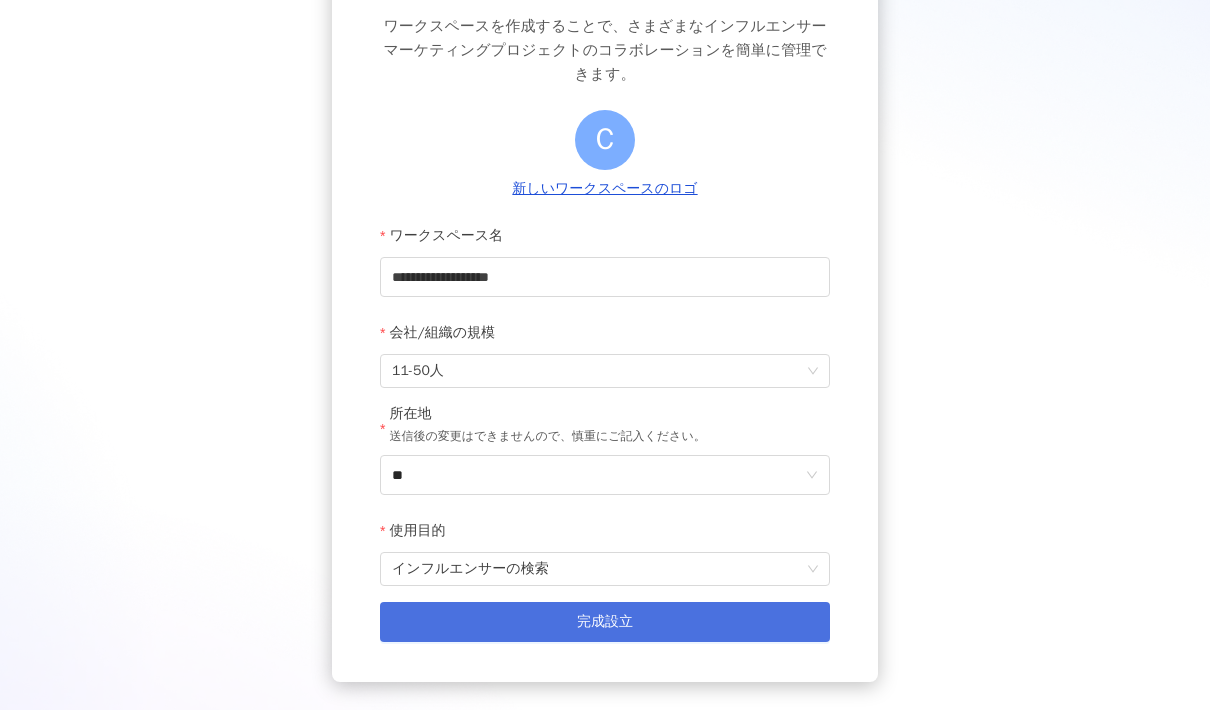 click on "完成設立" at bounding box center [605, 622] 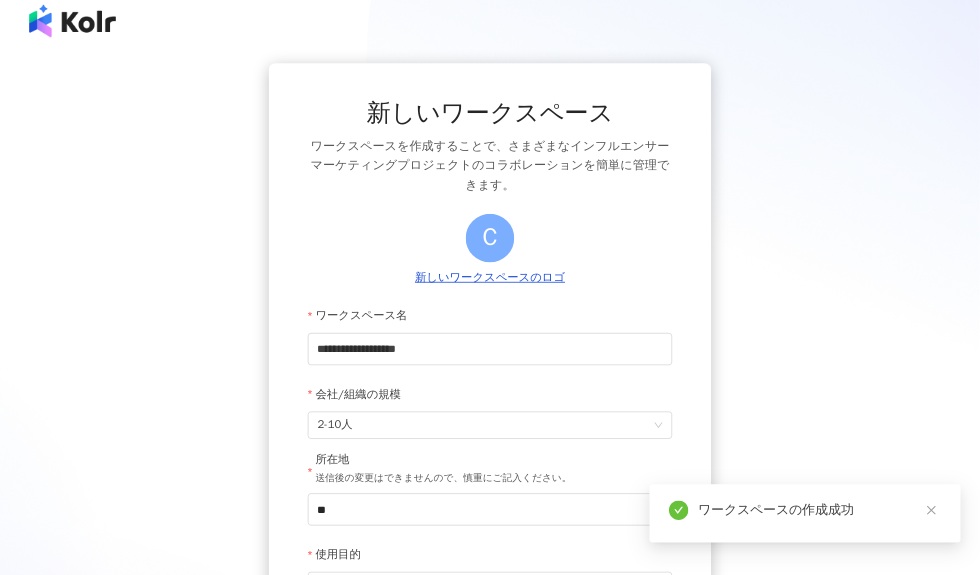 scroll, scrollTop: 0, scrollLeft: 0, axis: both 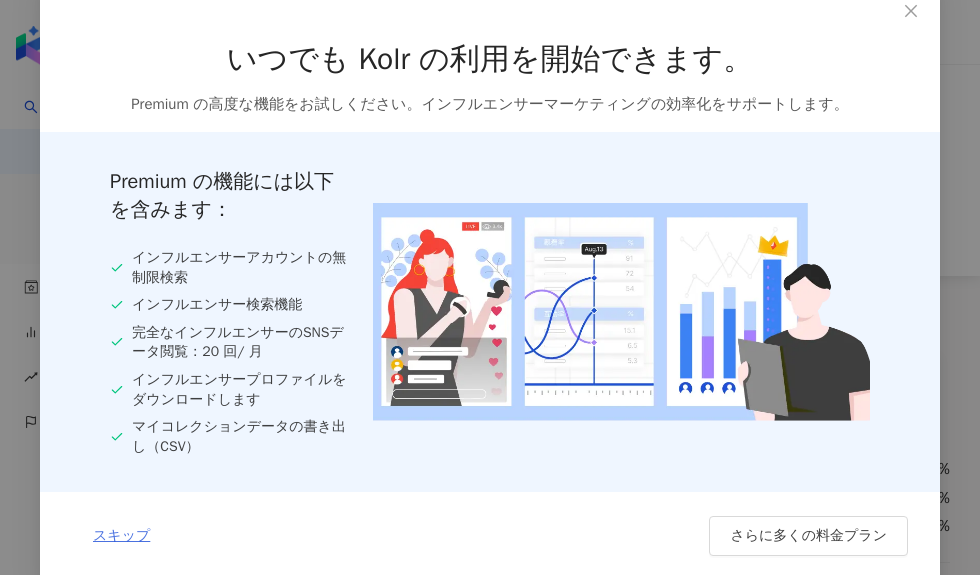 click on "スキップ" at bounding box center [121, 536] 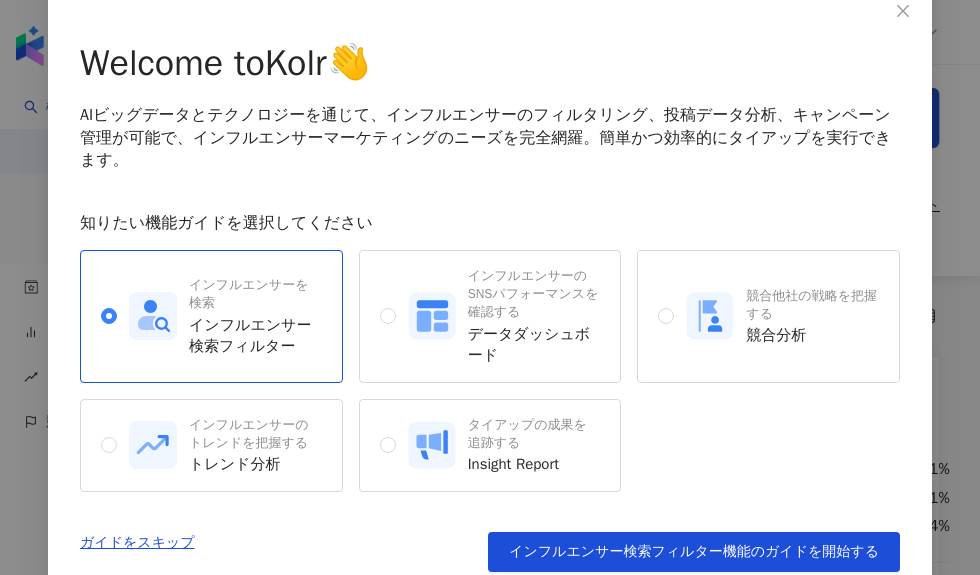 scroll, scrollTop: 117, scrollLeft: 0, axis: vertical 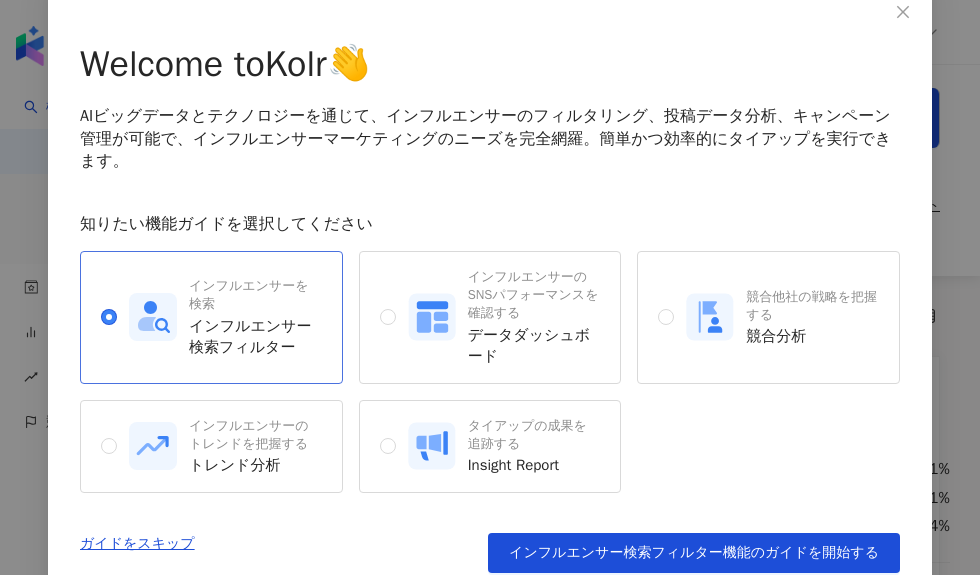 click on "インフルエンサー検索フィルター" at bounding box center [255, 337] 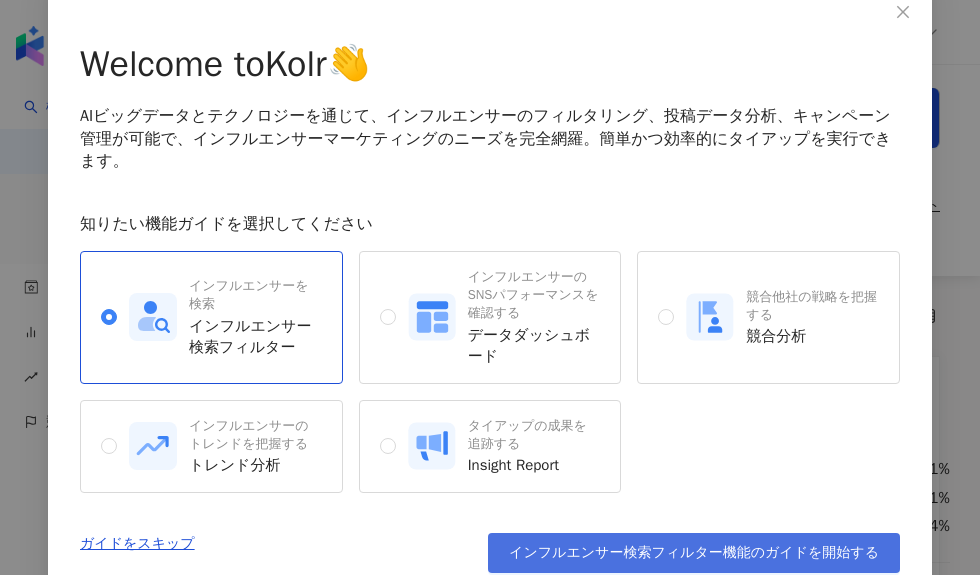 click on "インフルエンサー検索フィルター機能のガイドを開始する" at bounding box center (694, 553) 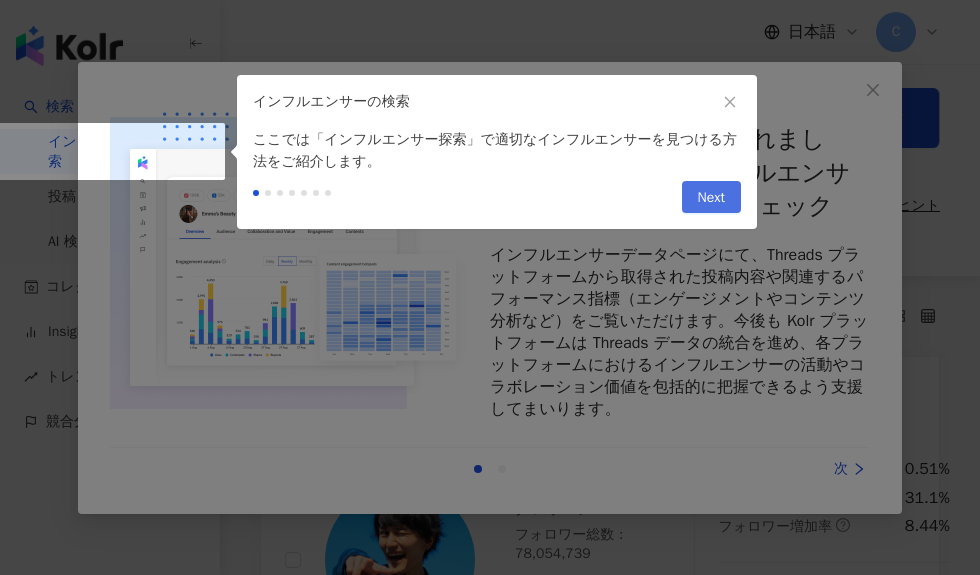click on "Next" at bounding box center (711, 197) 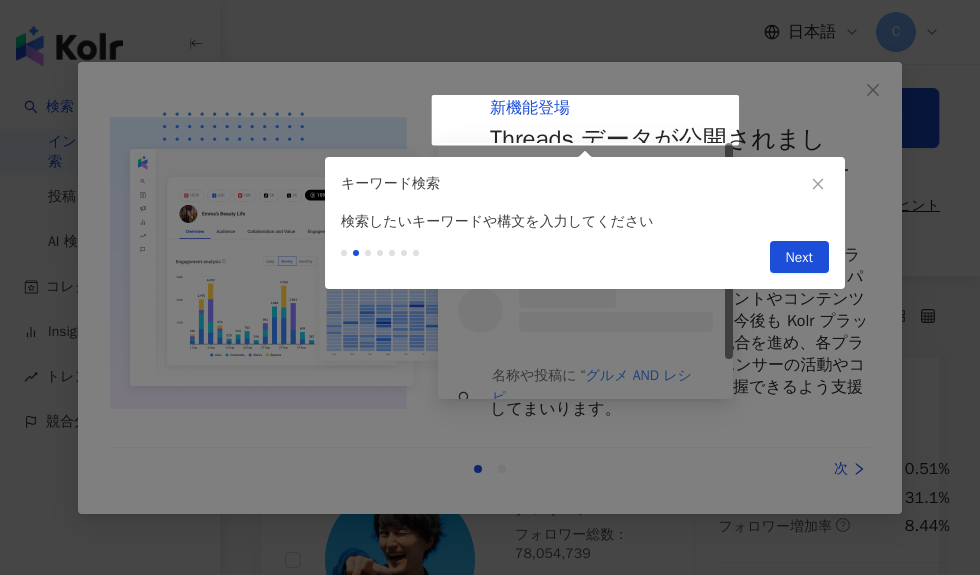 click on "Previous Next" at bounding box center (585, 261) 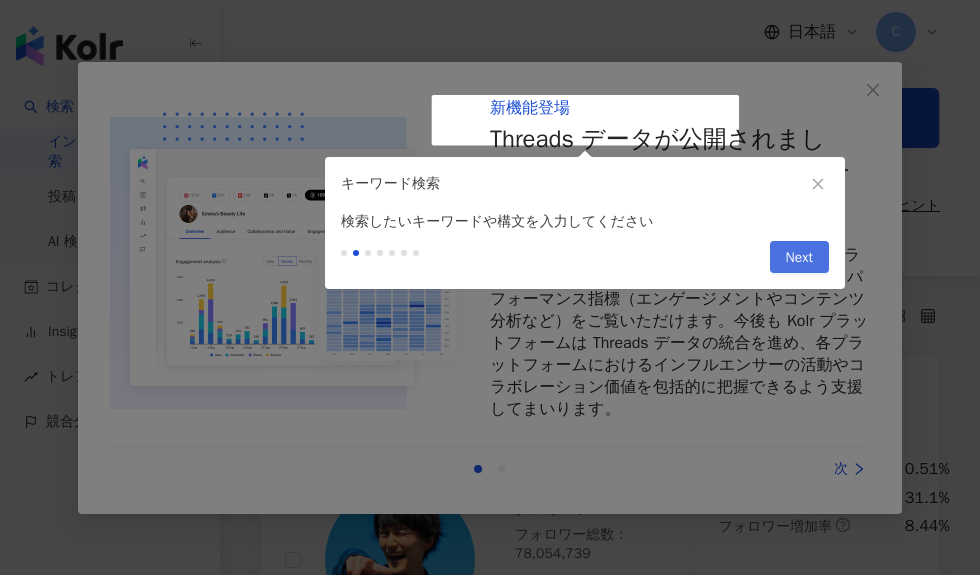 click on "Next" at bounding box center [799, 258] 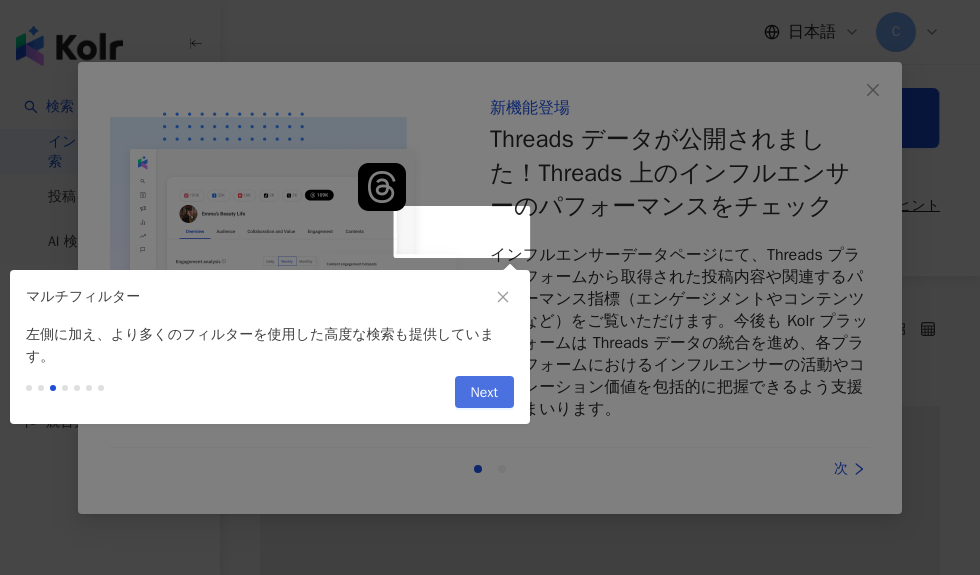 click on "Next" at bounding box center [484, 393] 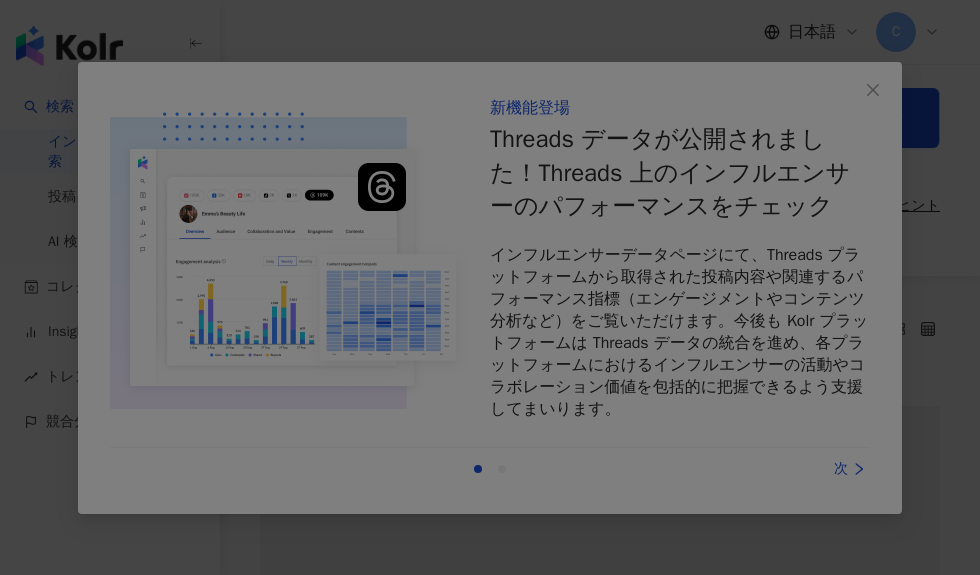 click at bounding box center (490, 287) 